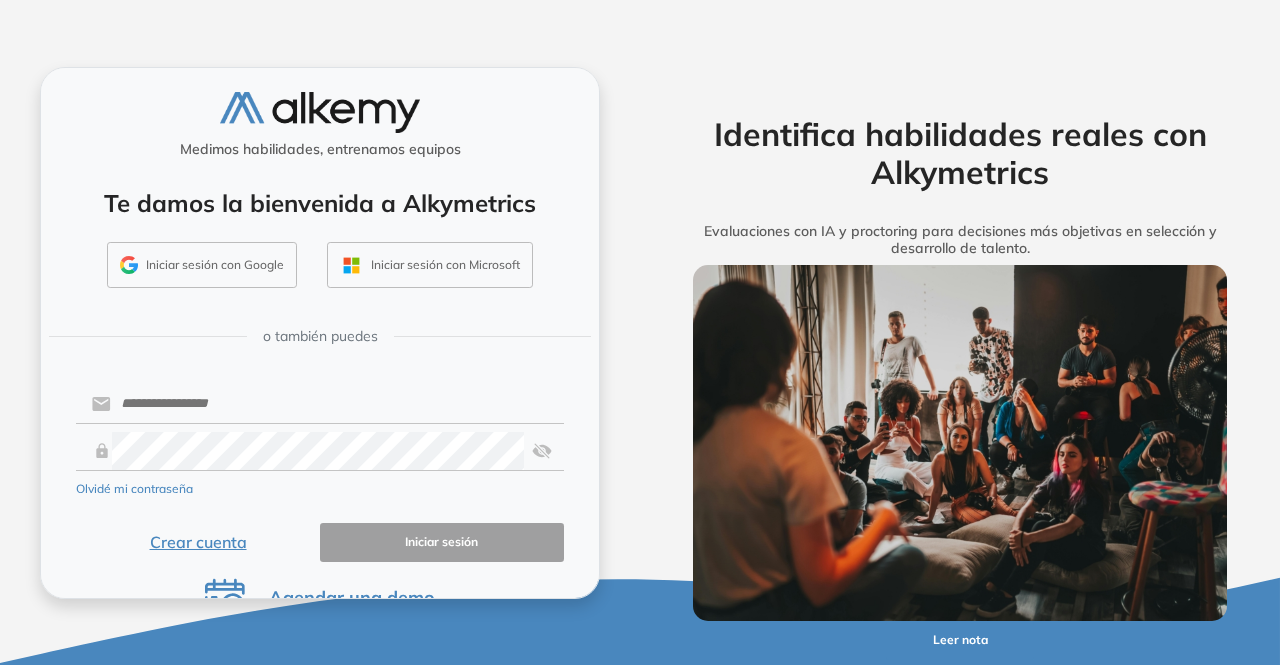 scroll, scrollTop: 0, scrollLeft: 0, axis: both 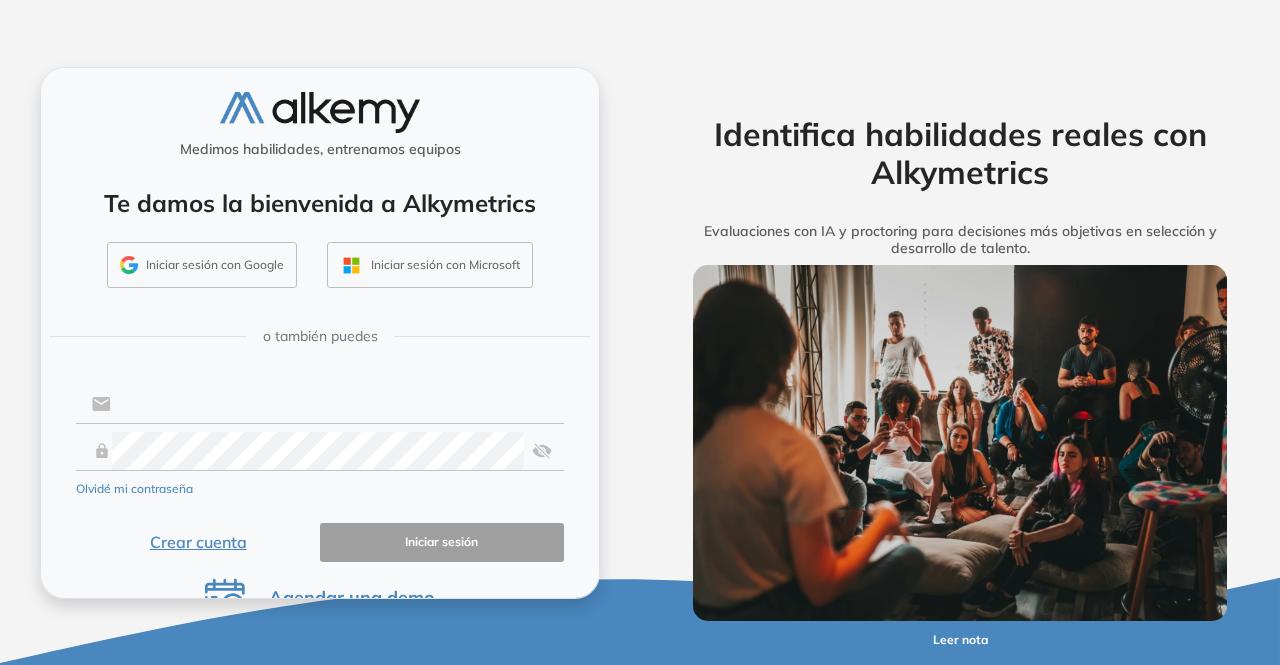 type on "**********" 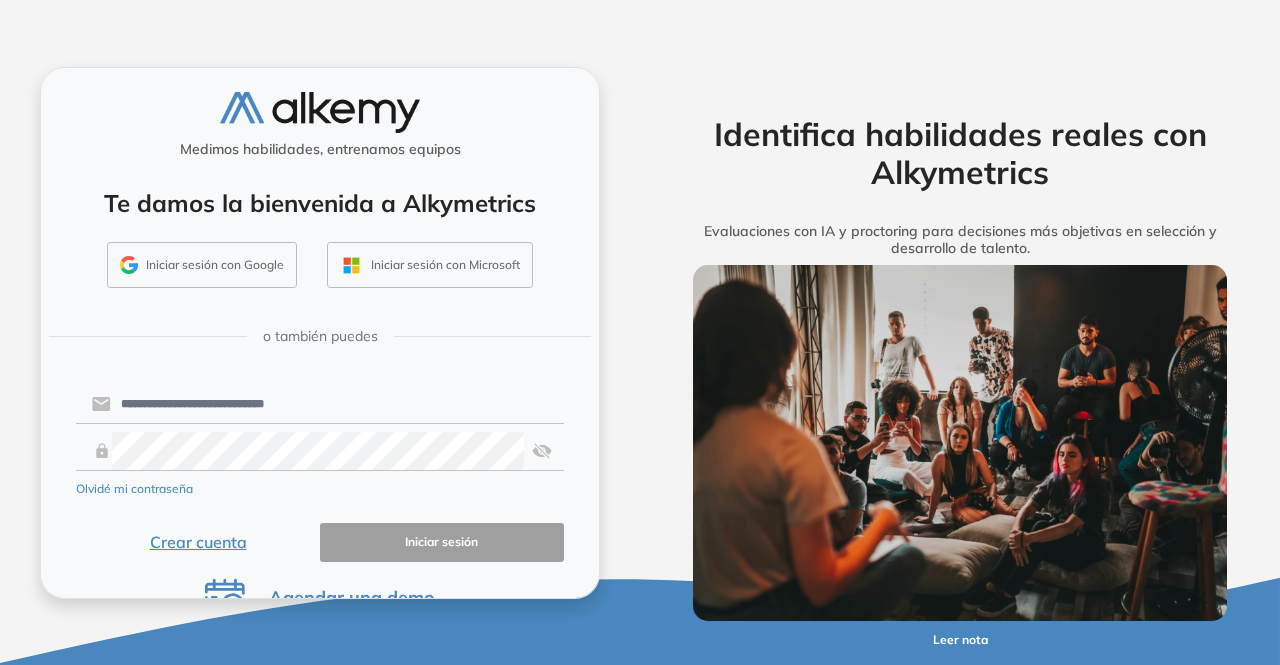 click on "Iniciar sesión con Google" at bounding box center (202, 265) 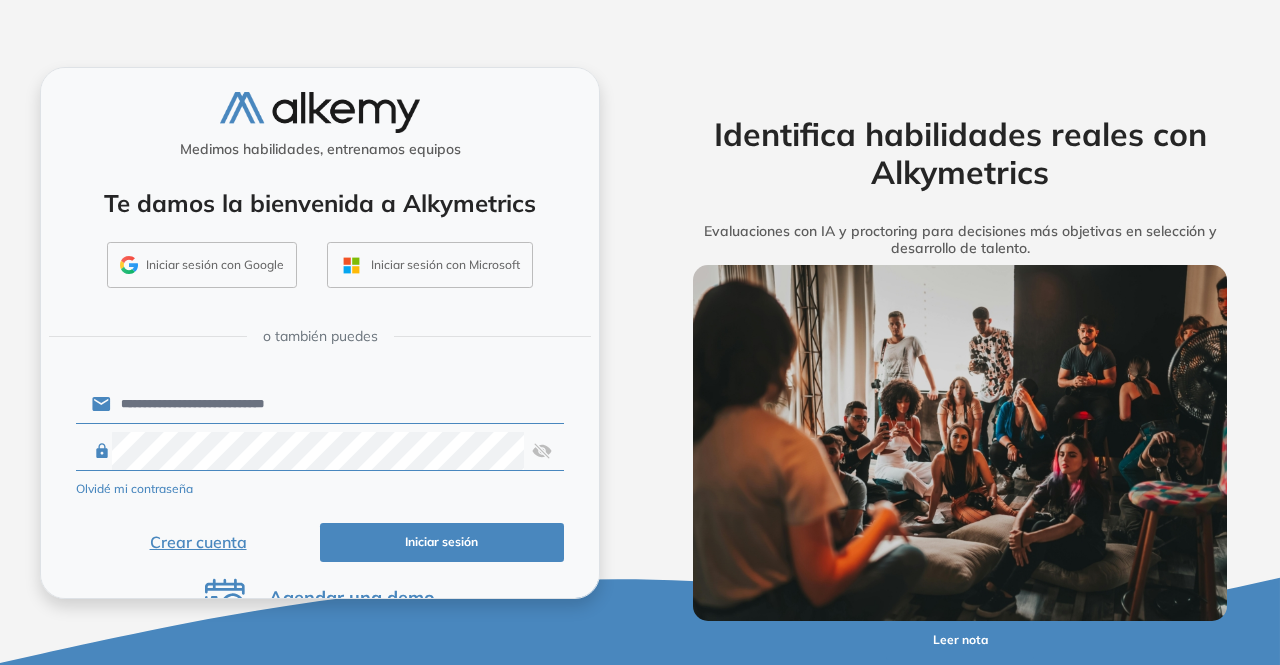 click on "Iniciar sesión con Google" at bounding box center (202, 265) 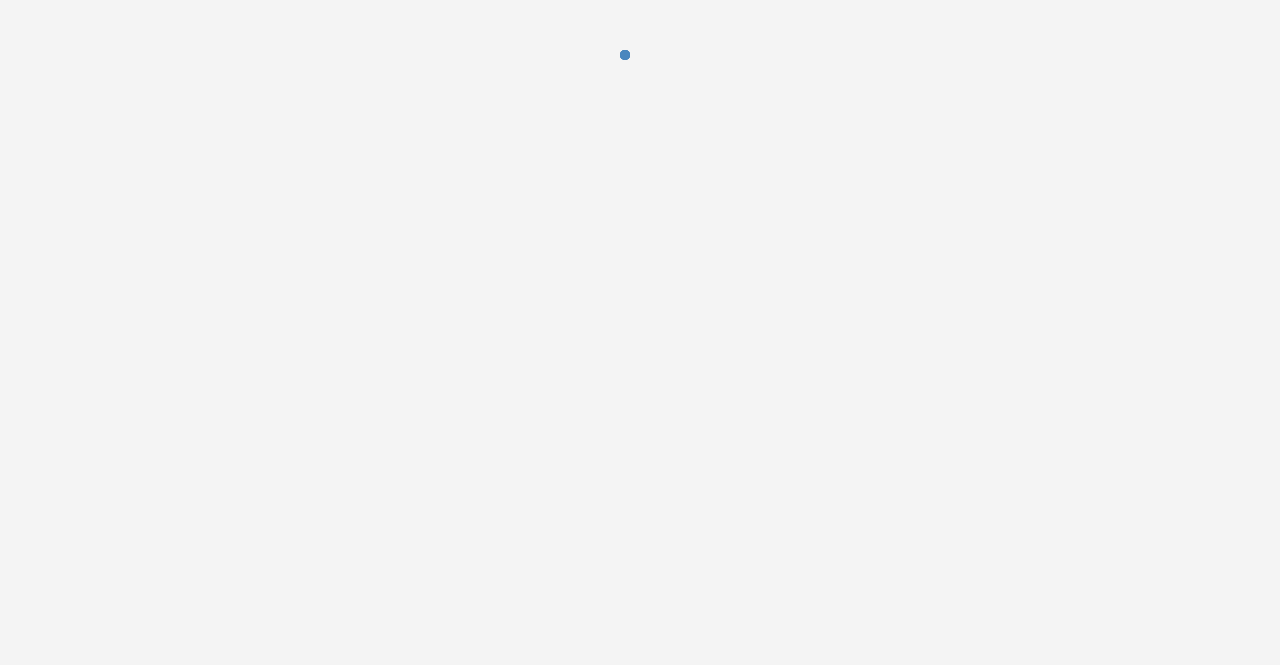 scroll, scrollTop: 0, scrollLeft: 0, axis: both 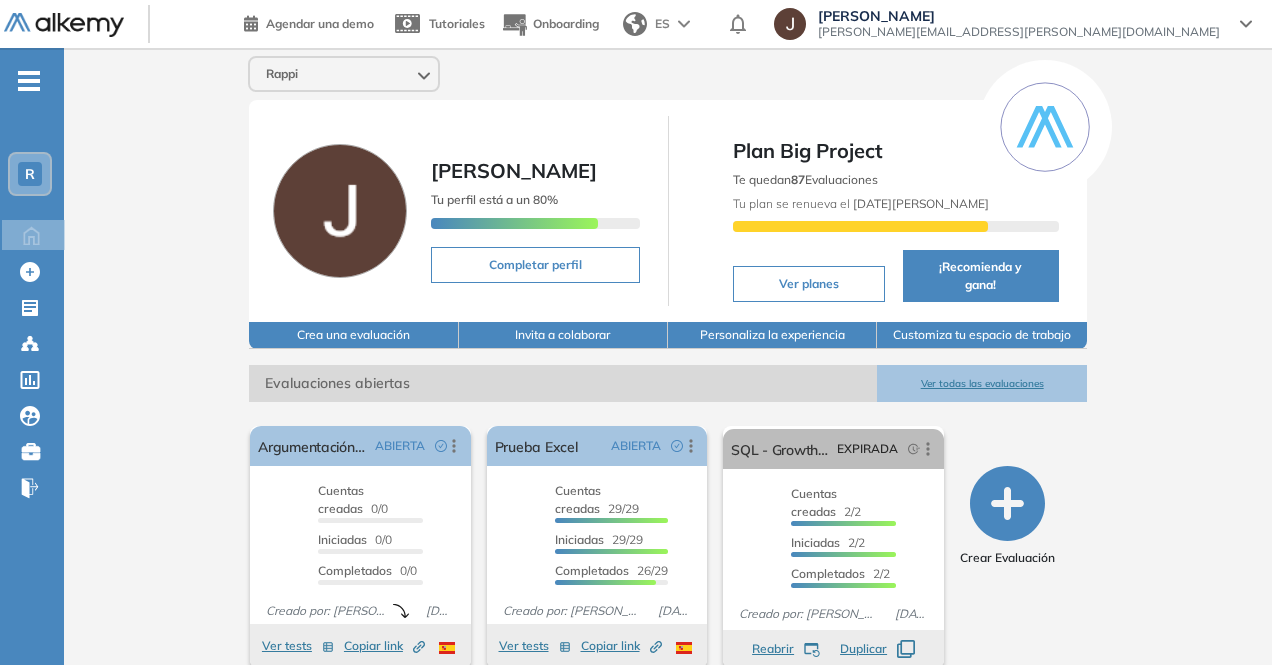 click on "R" at bounding box center [30, 174] 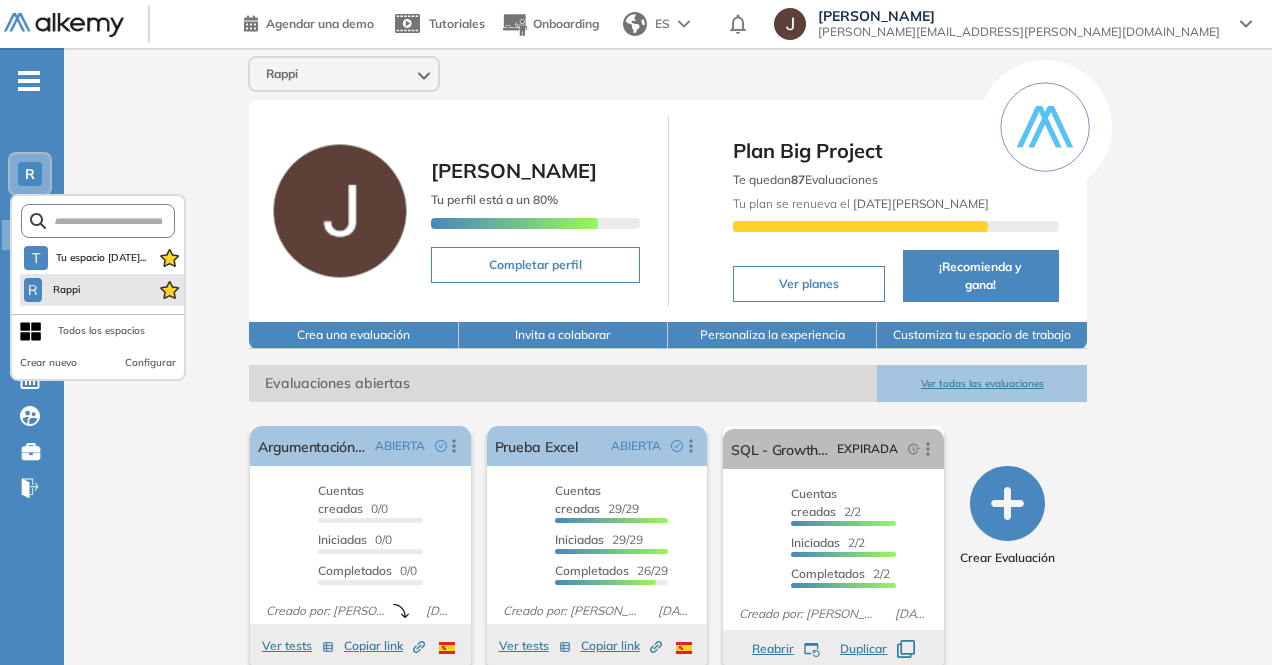 click on "R Rappi" at bounding box center [102, 290] 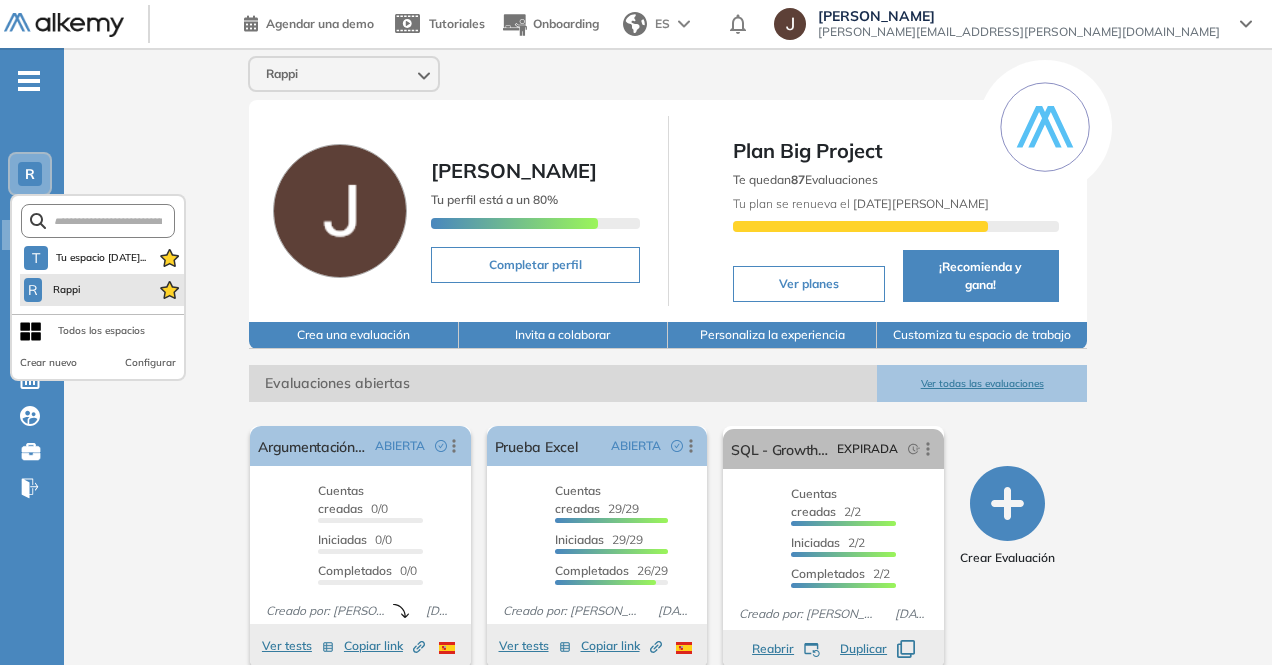 click on "R Rappi" at bounding box center [102, 290] 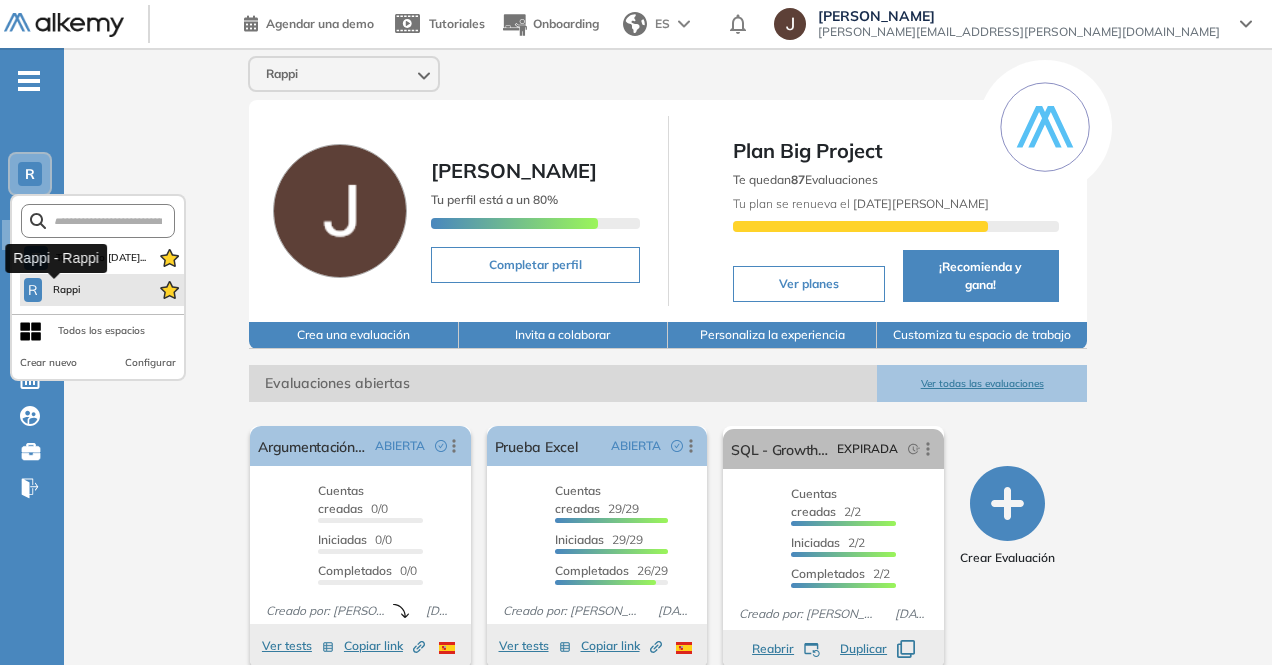 click on "Rappi" at bounding box center (66, 290) 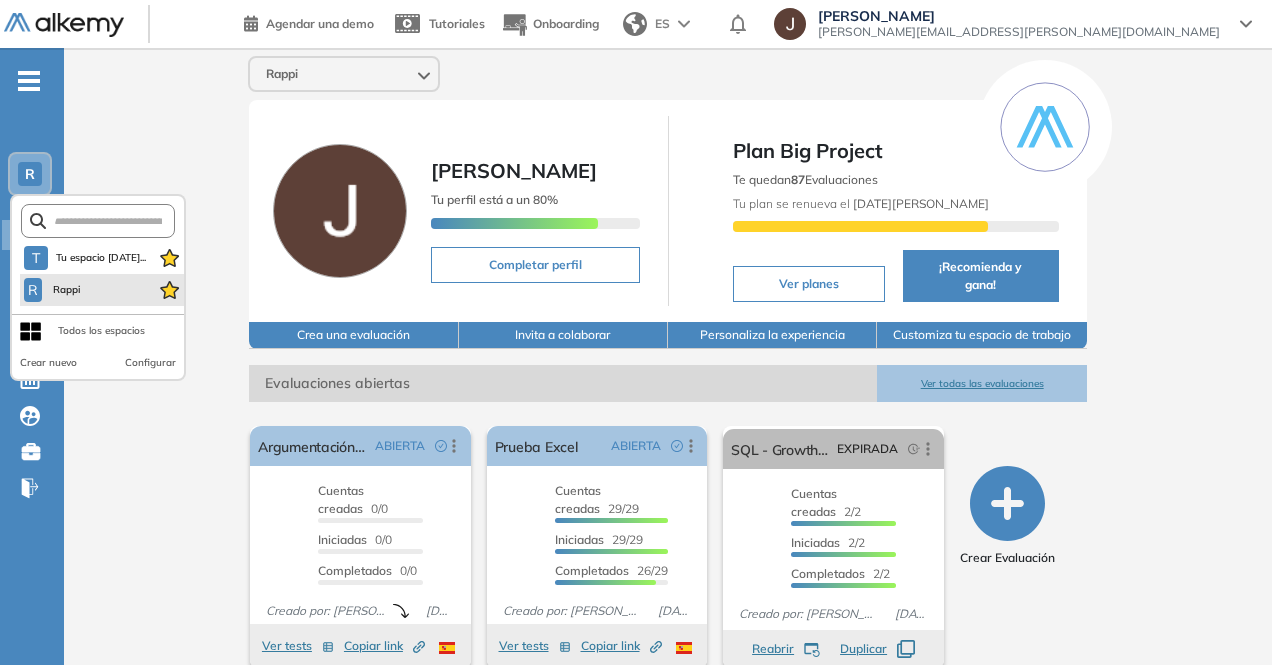 click on "R Rappi" at bounding box center (102, 290) 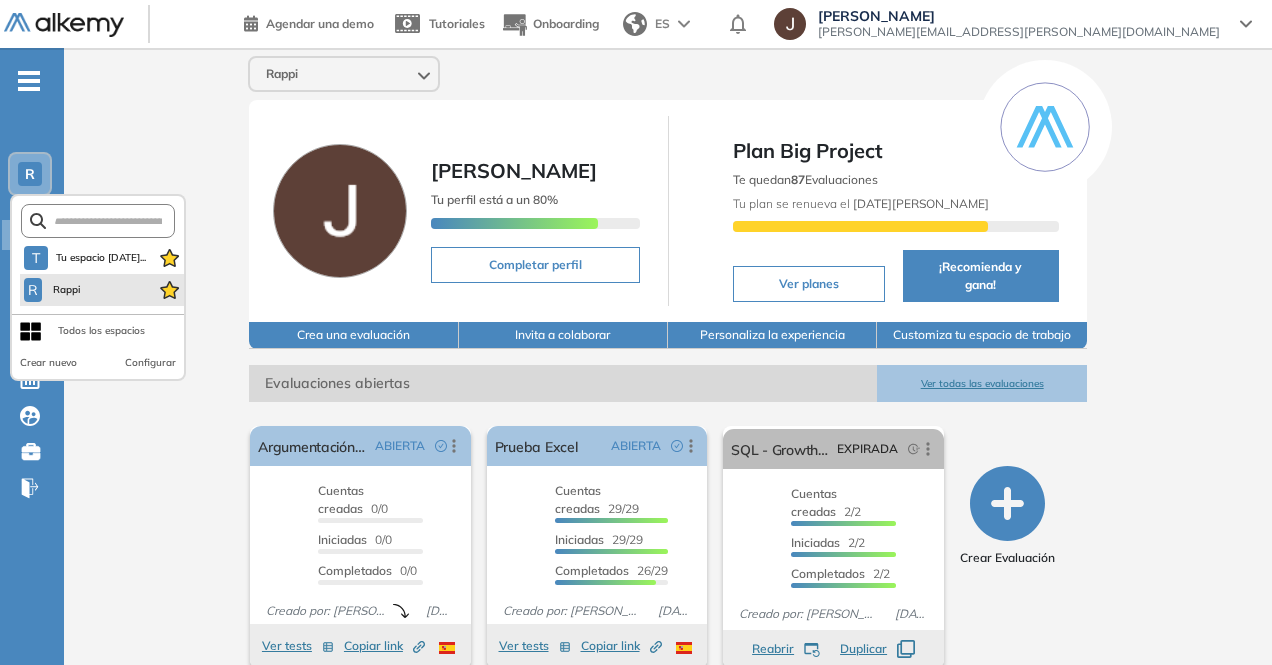 click on "R Rappi" at bounding box center [102, 290] 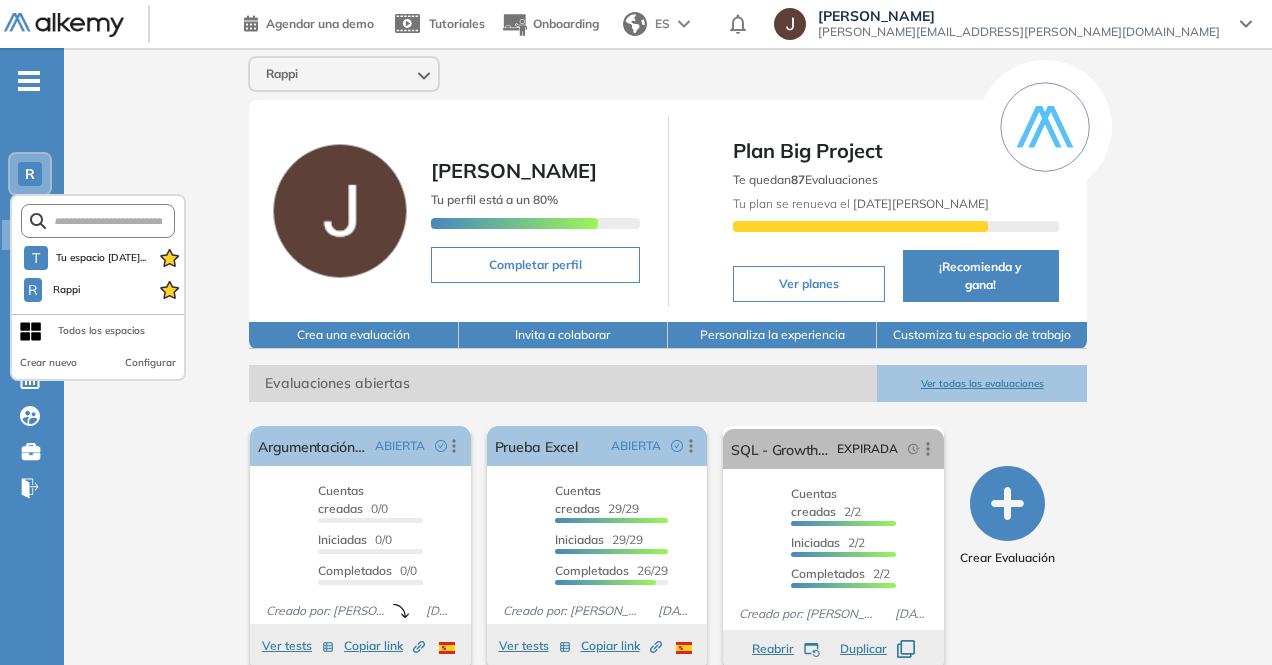 click on "Julieta Mora Tu perfil está a un  80% Completar perfil" at bounding box center (458, 211) 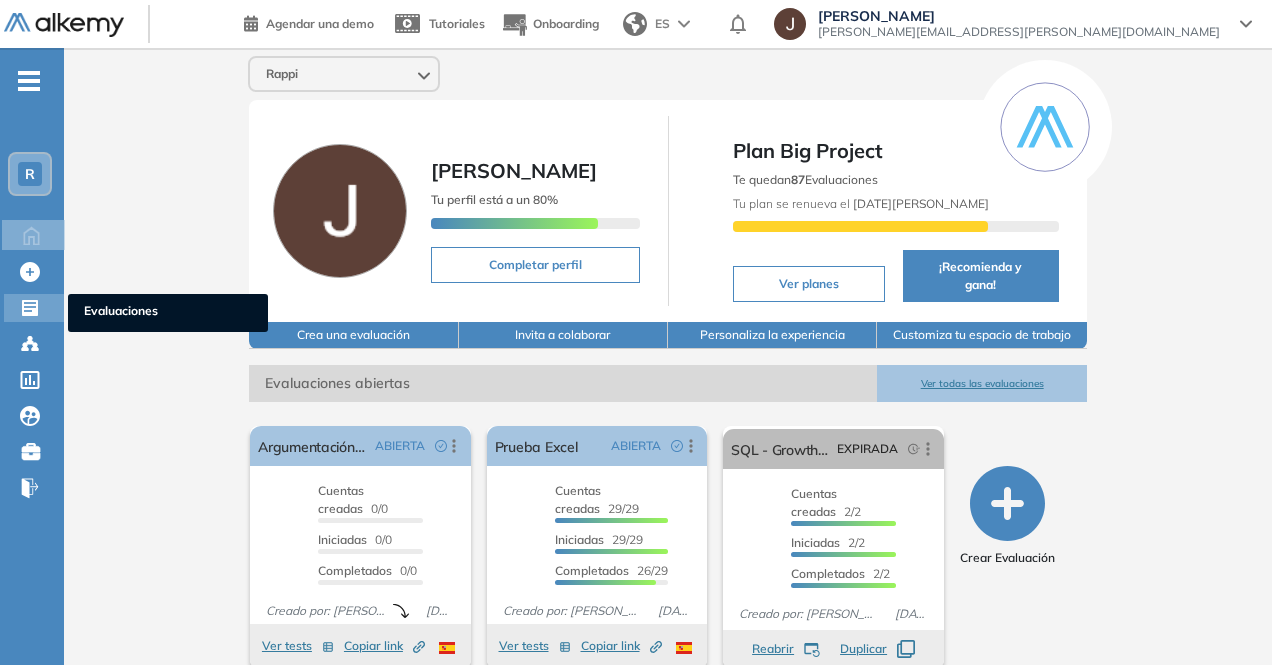 click on "Evaluaciones Evaluaciones" at bounding box center (34, 308) 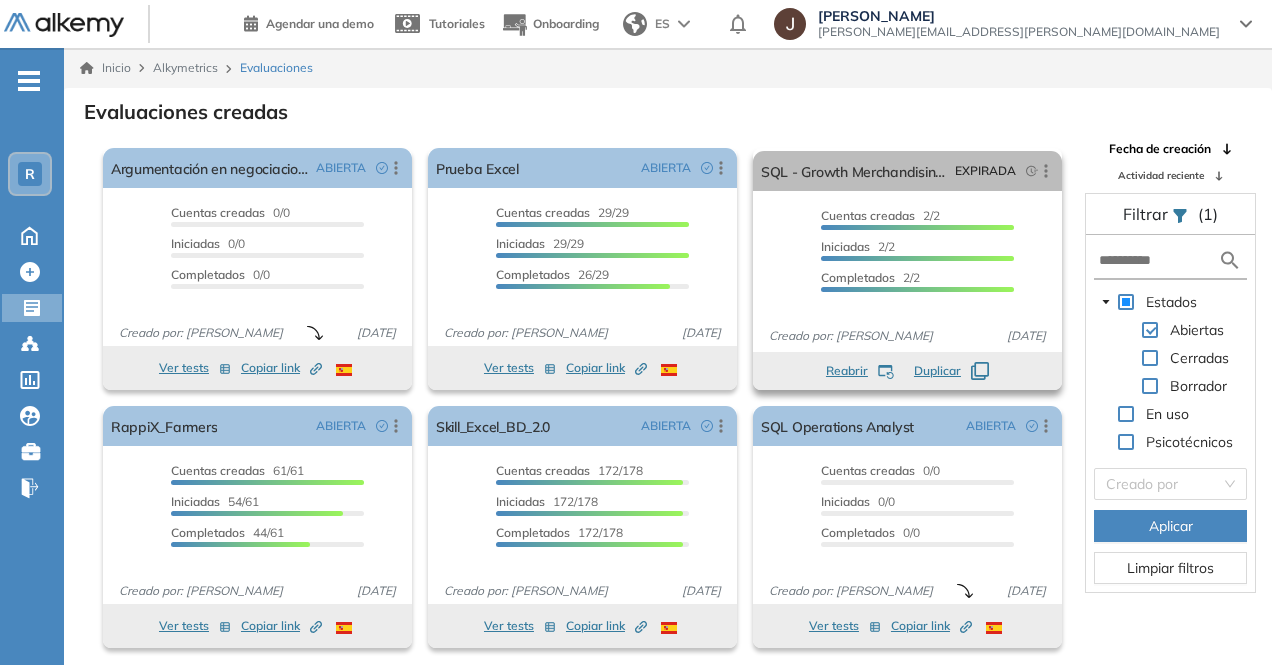 scroll, scrollTop: 48, scrollLeft: 0, axis: vertical 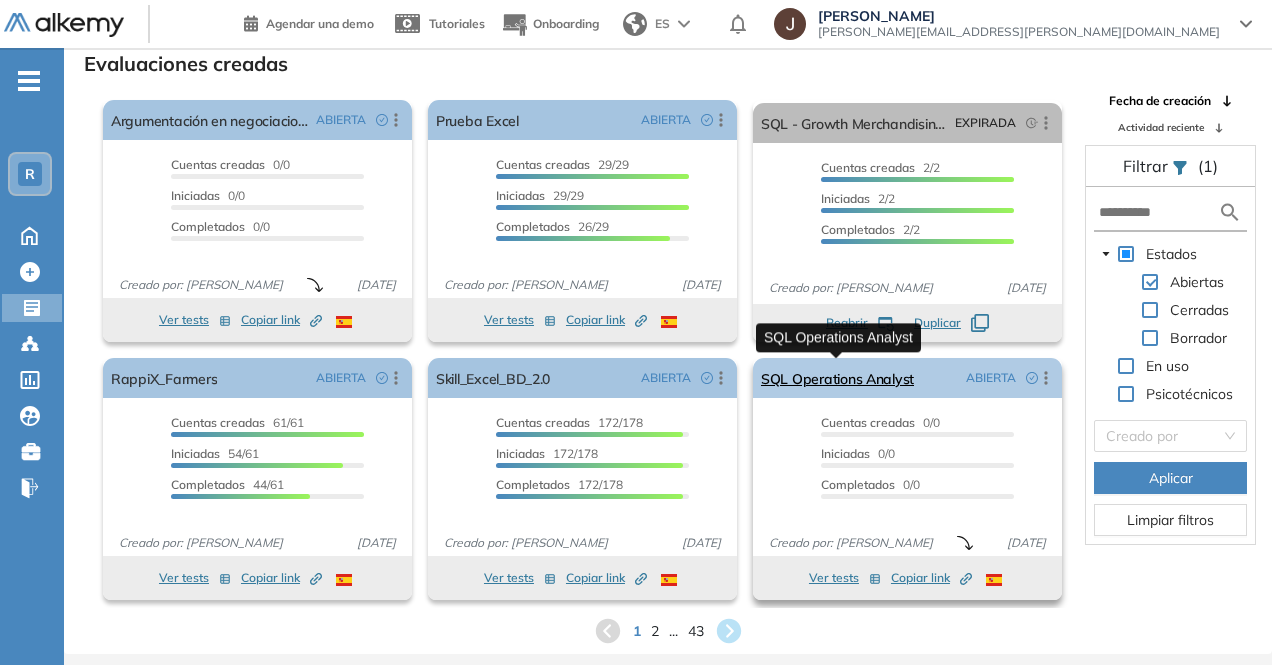 click on "SQL Operations Analyst" at bounding box center (837, 378) 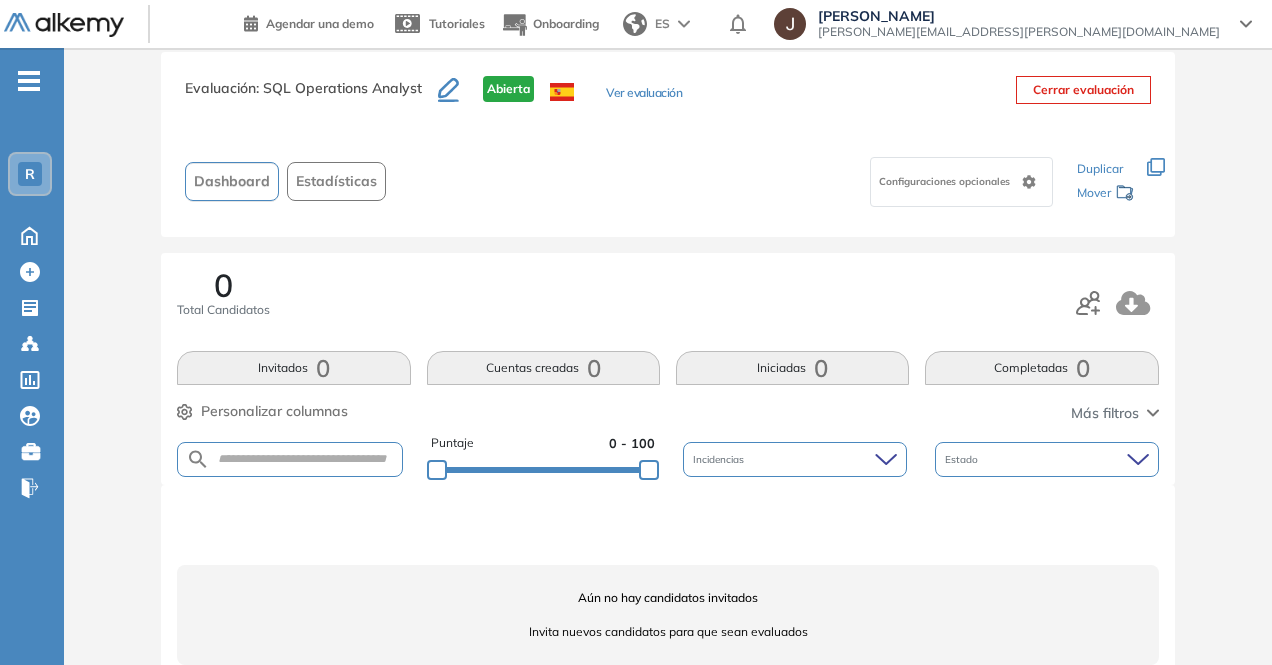 scroll, scrollTop: 0, scrollLeft: 0, axis: both 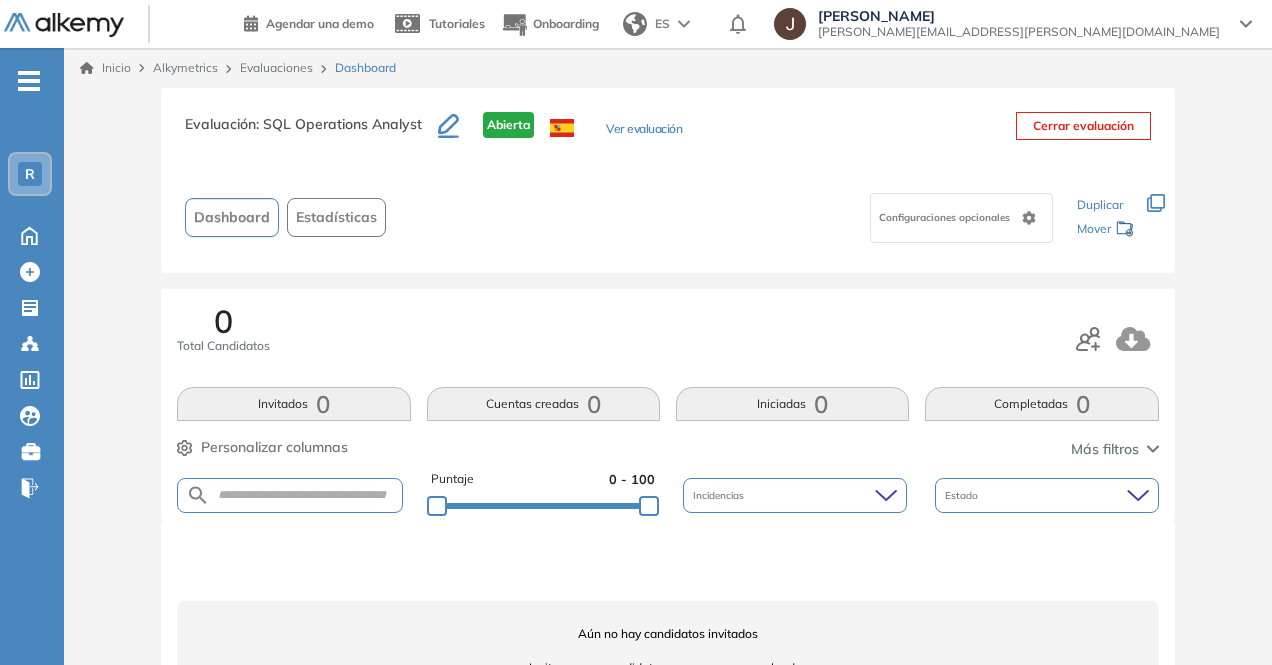 click on "Ver evaluación" at bounding box center (644, 130) 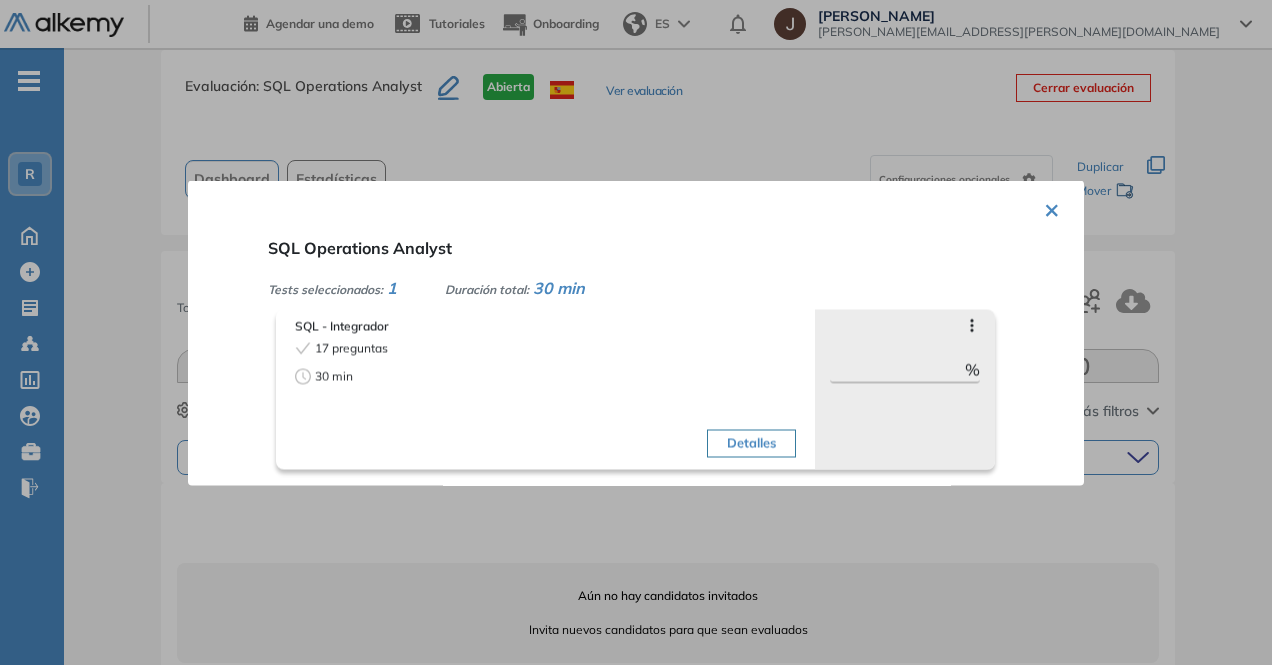 scroll, scrollTop: 74, scrollLeft: 0, axis: vertical 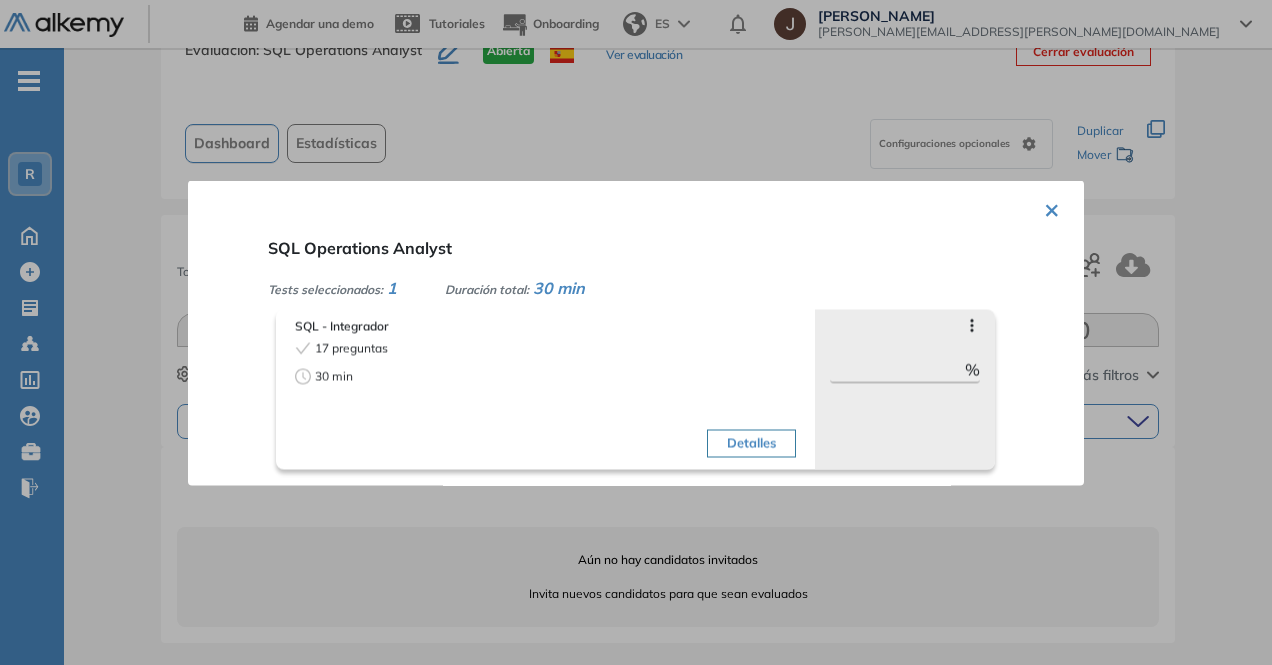 click on "17 preguntas" at bounding box center (351, 348) 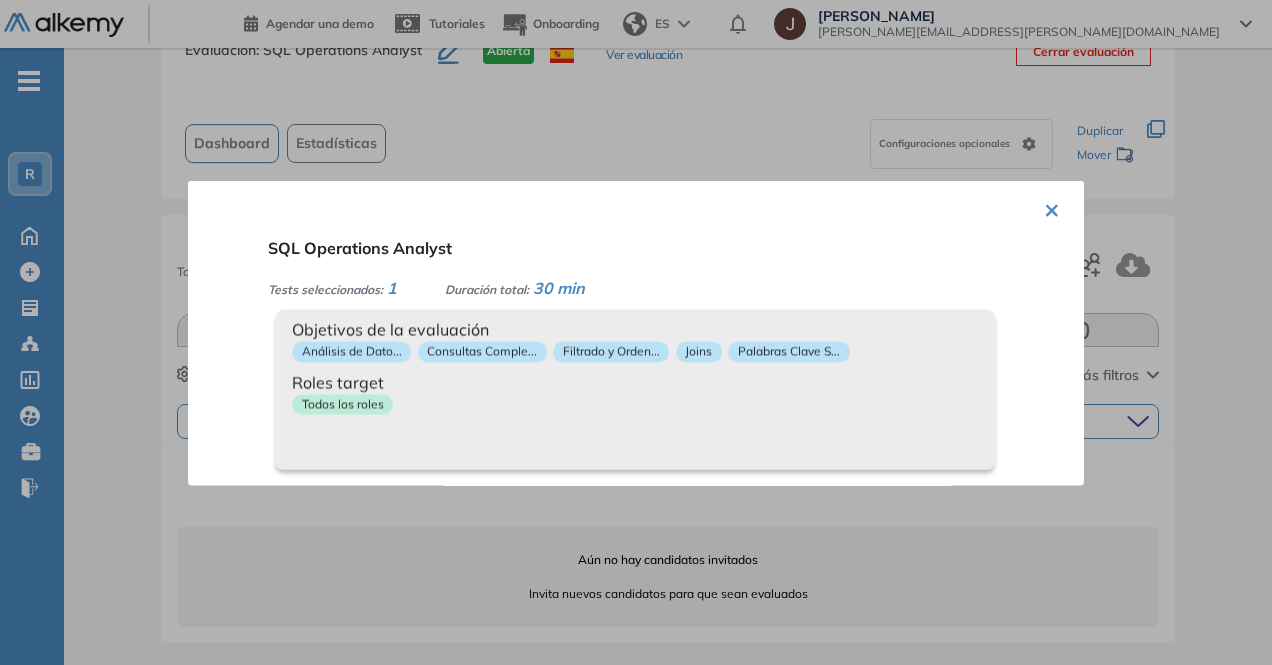 click on "SQL - Integrador 17 preguntas 30 min Detalles Saltar preguntas *** % Objetivos de la evaluación Análisis de Dato... Consultas Comple... Filtrado y Orden... Joins Palabras Clave S... Roles target Todos los roles" at bounding box center [668, 384] 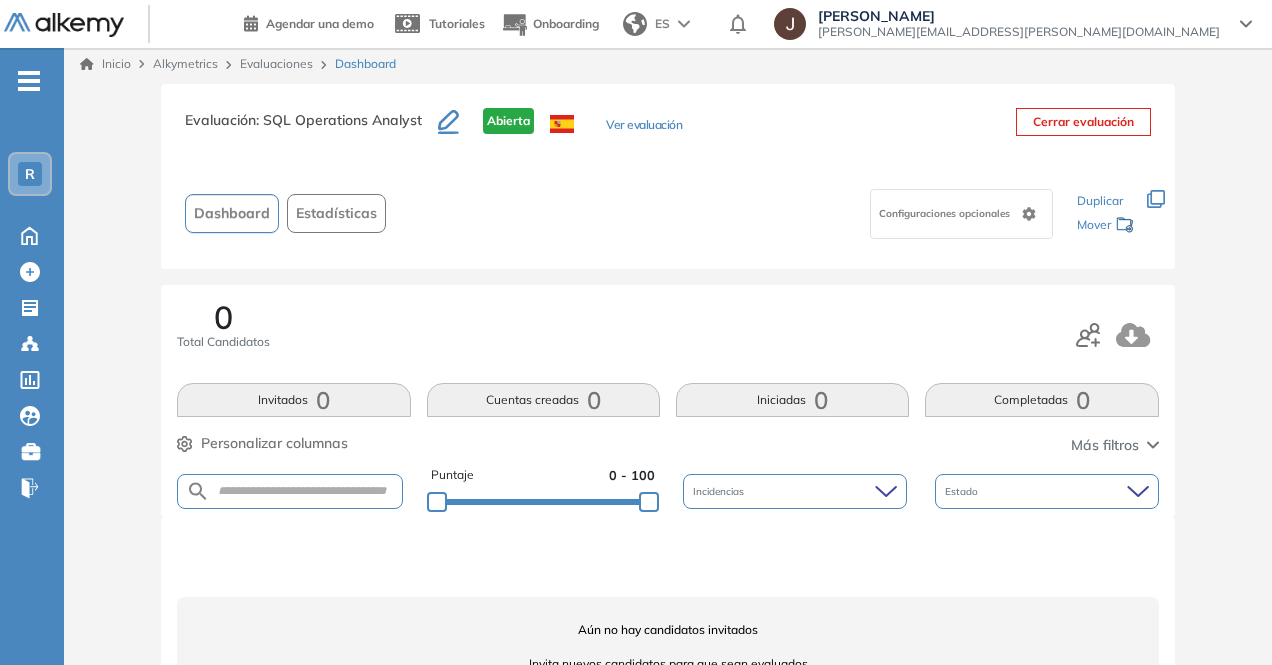 scroll, scrollTop: 0, scrollLeft: 0, axis: both 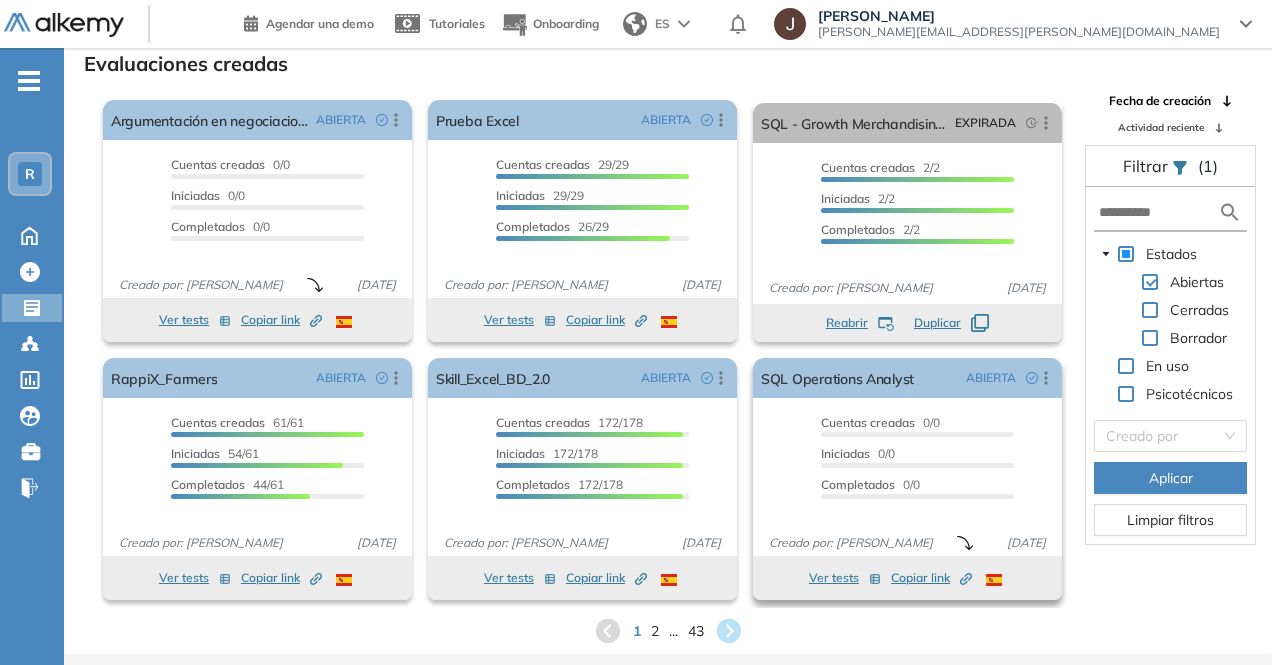 click on "Copiar link Created by potrace 1.16, written by Peter Selinger 2001-2019" at bounding box center [931, 578] 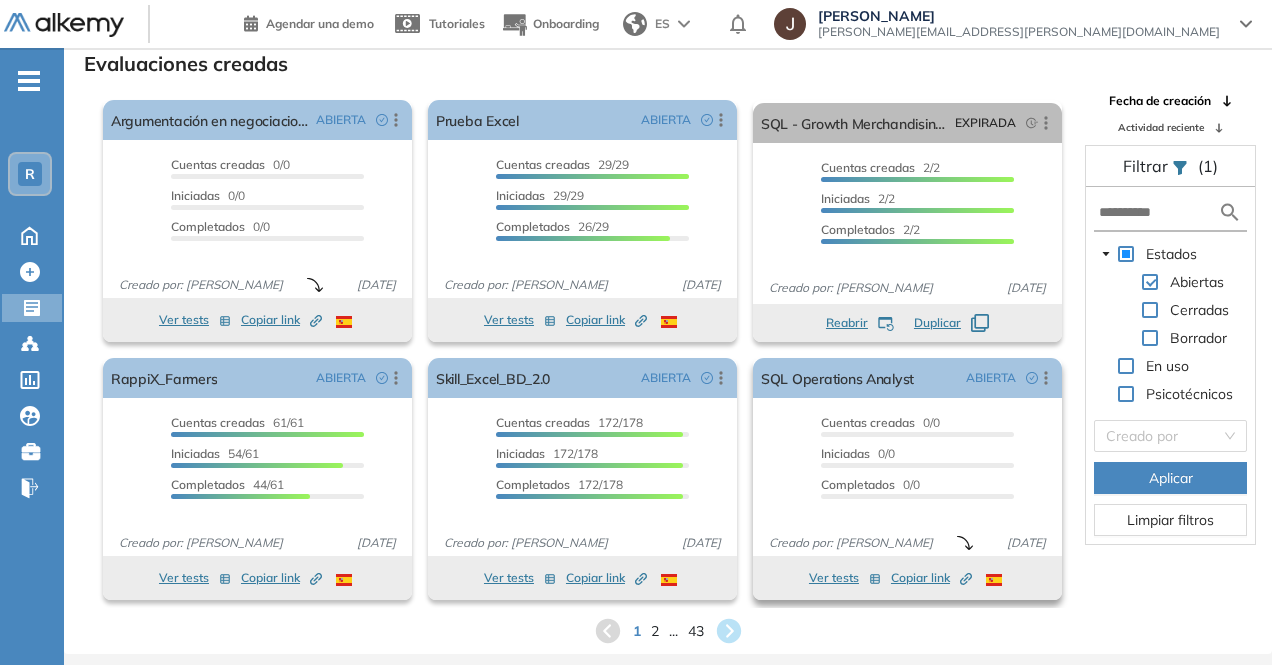 click on "Copiar link Created by potrace 1.16, written by Peter Selinger 2001-2019" at bounding box center [931, 578] 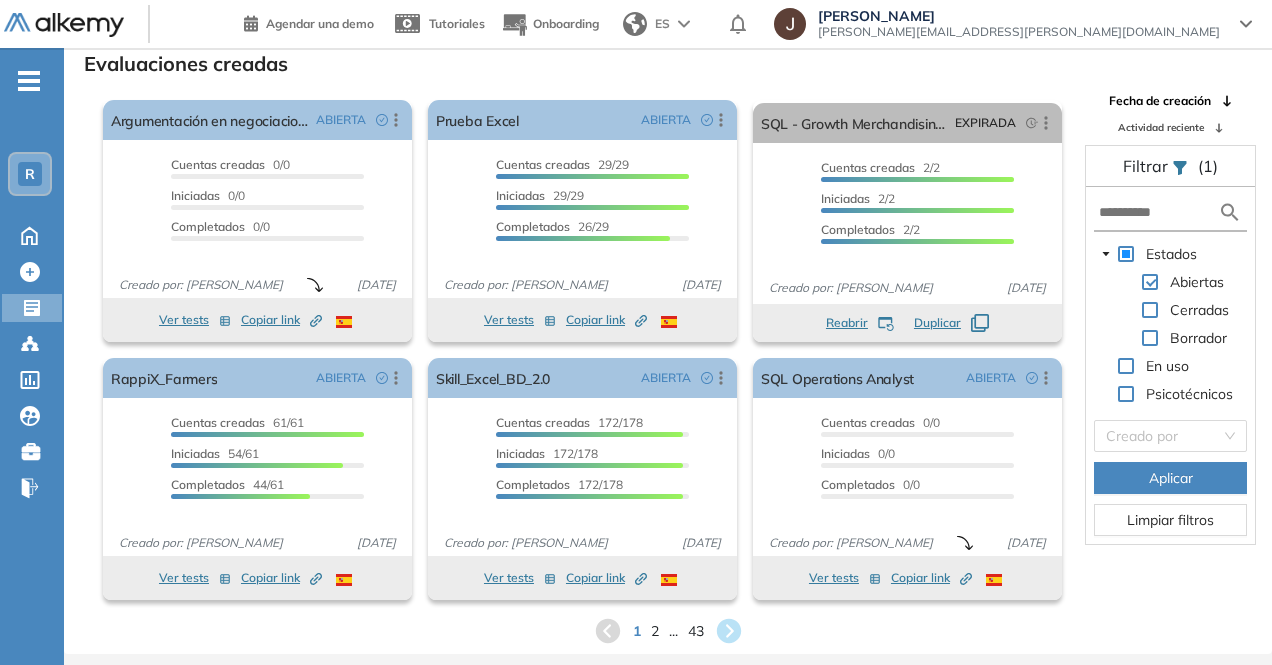 click on "Fecha de creación   Actividad reciente   Filtrar (1) Estados Abiertas Cerradas Borrador En uso Psicotécnicos Creado por Aplicar Limpiar filtros" at bounding box center (1170, 350) 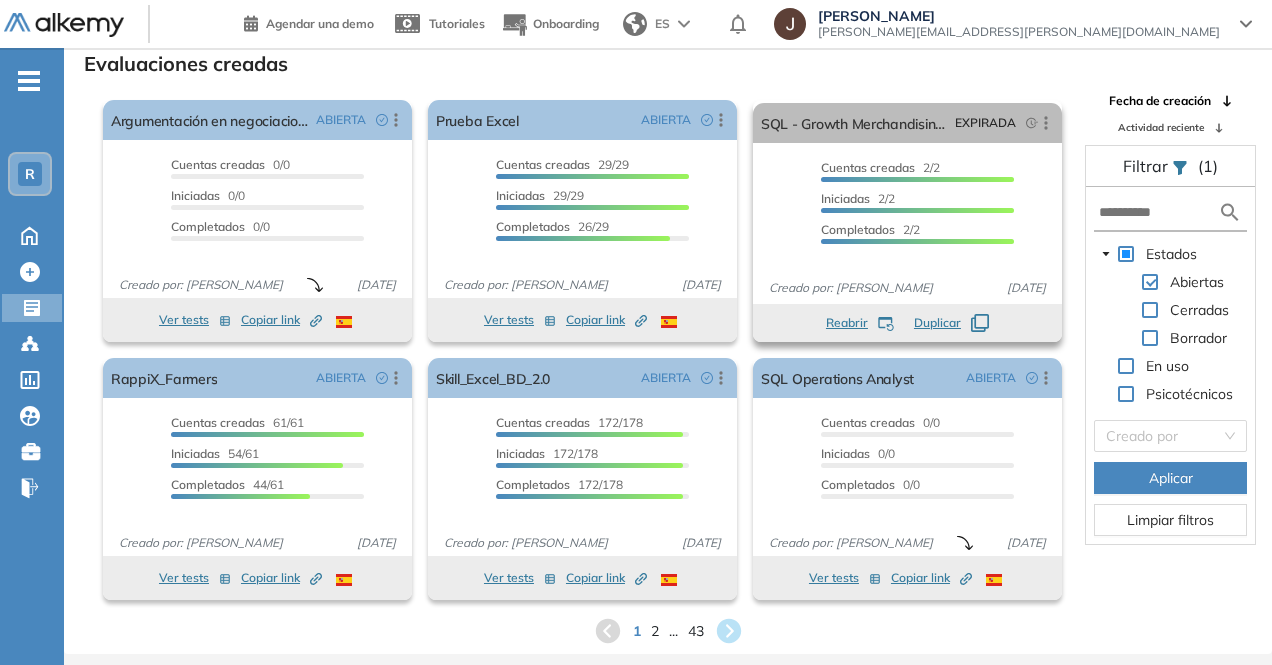 click on "Reabrir" at bounding box center [847, 323] 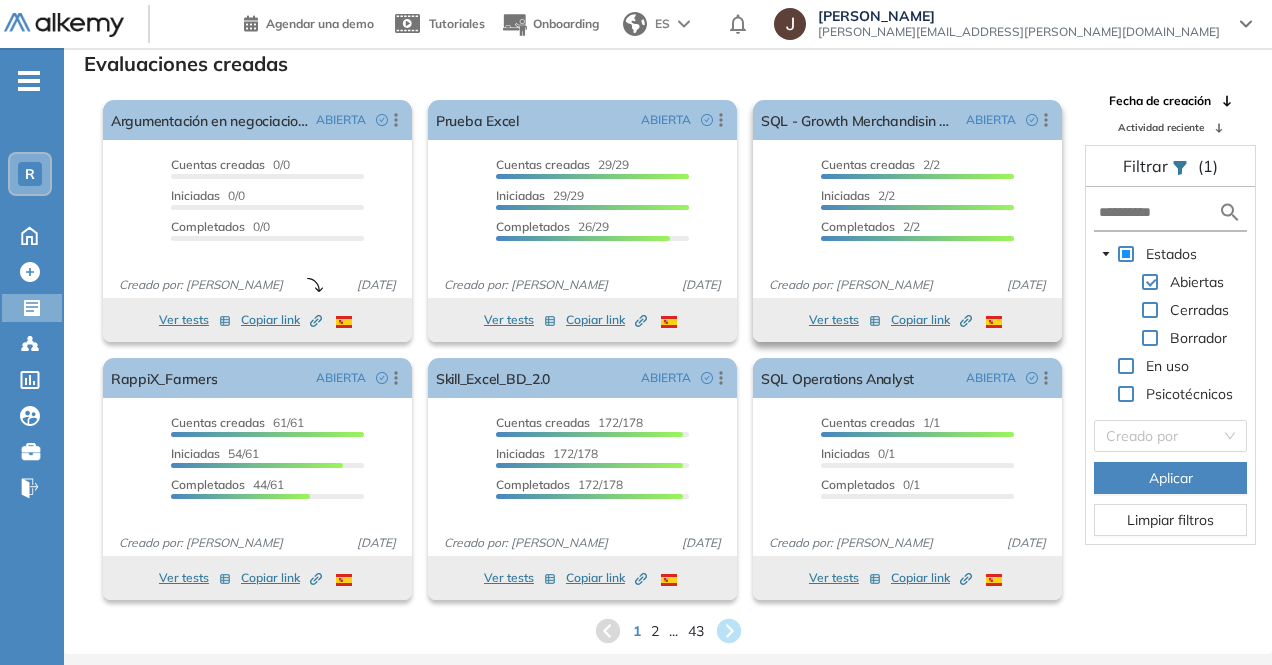 click on "Copiar link Created by potrace 1.16, written by Peter Selinger 2001-2019" at bounding box center (931, 320) 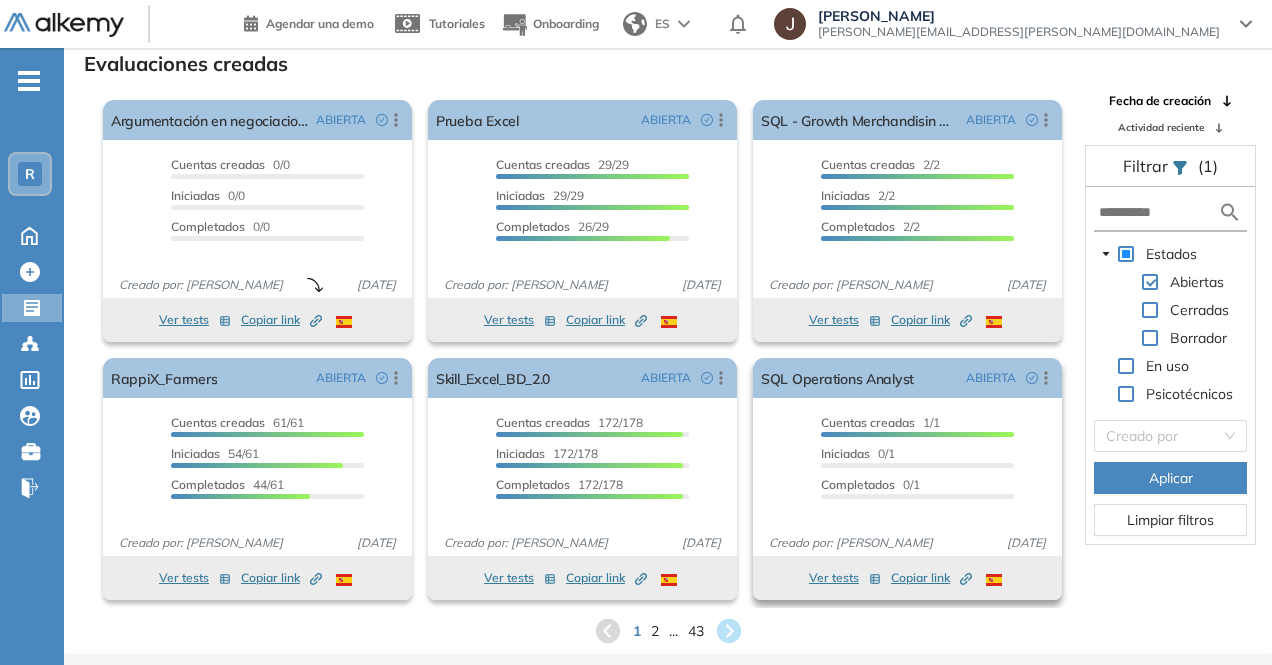 click on "Ver tests" at bounding box center (845, 578) 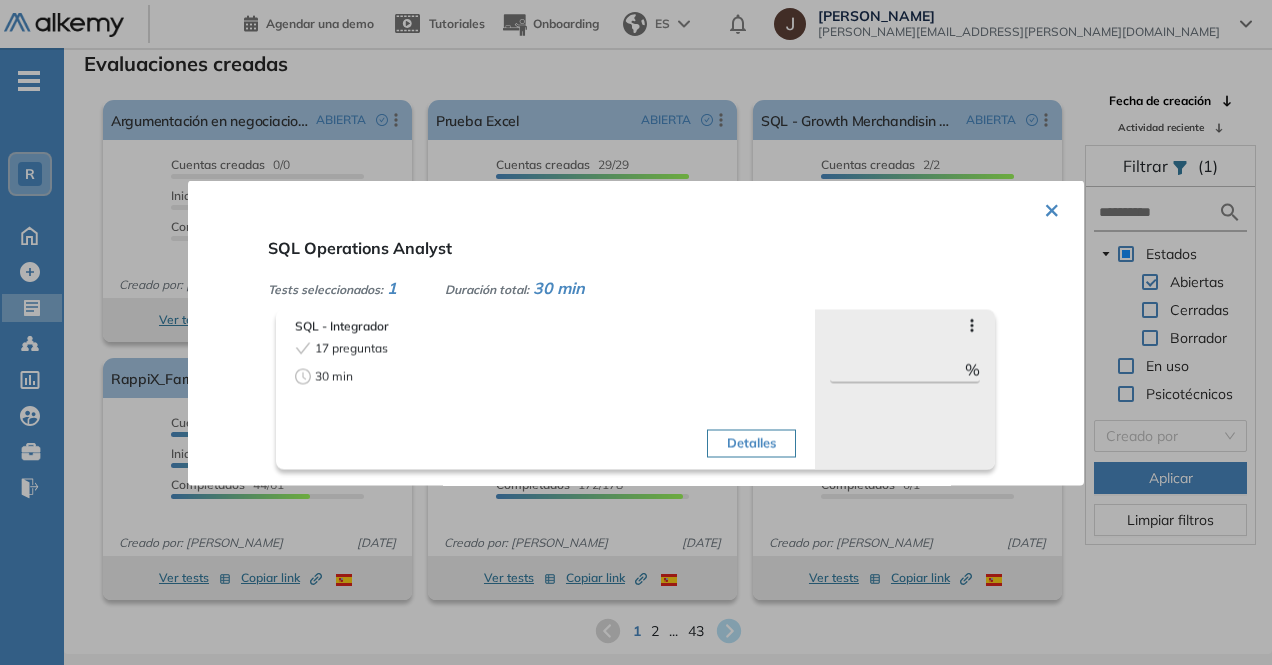 click on "Saltar preguntas *** %" at bounding box center (905, 389) 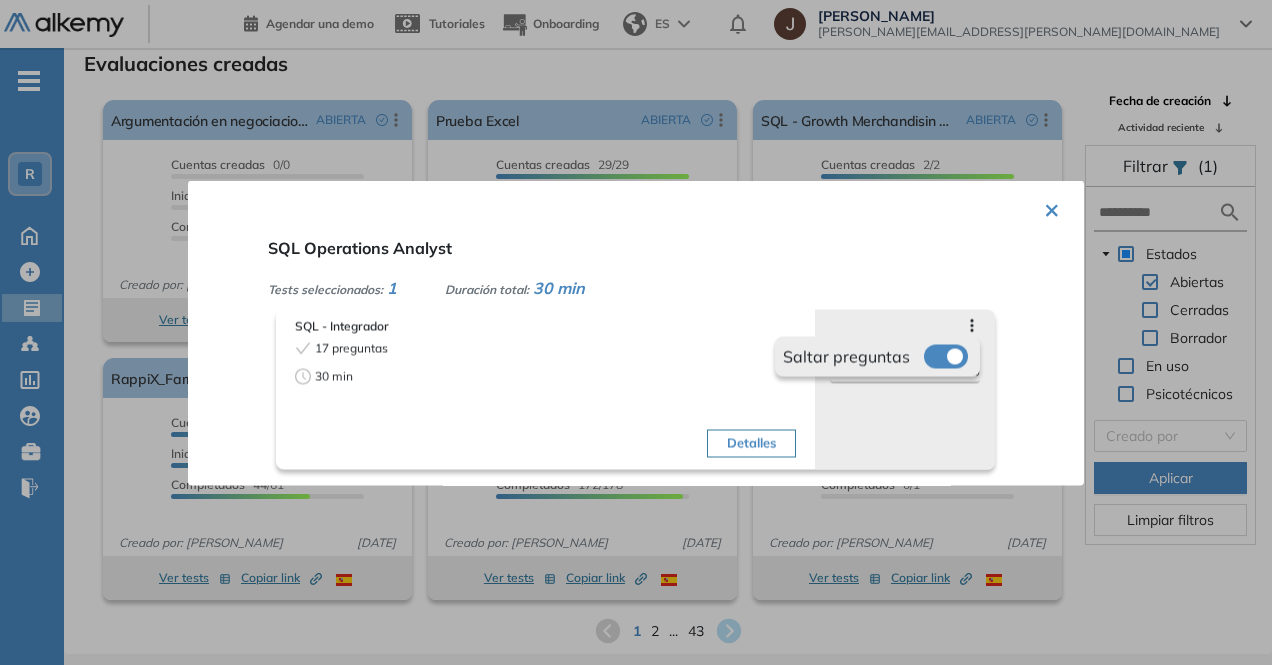 click 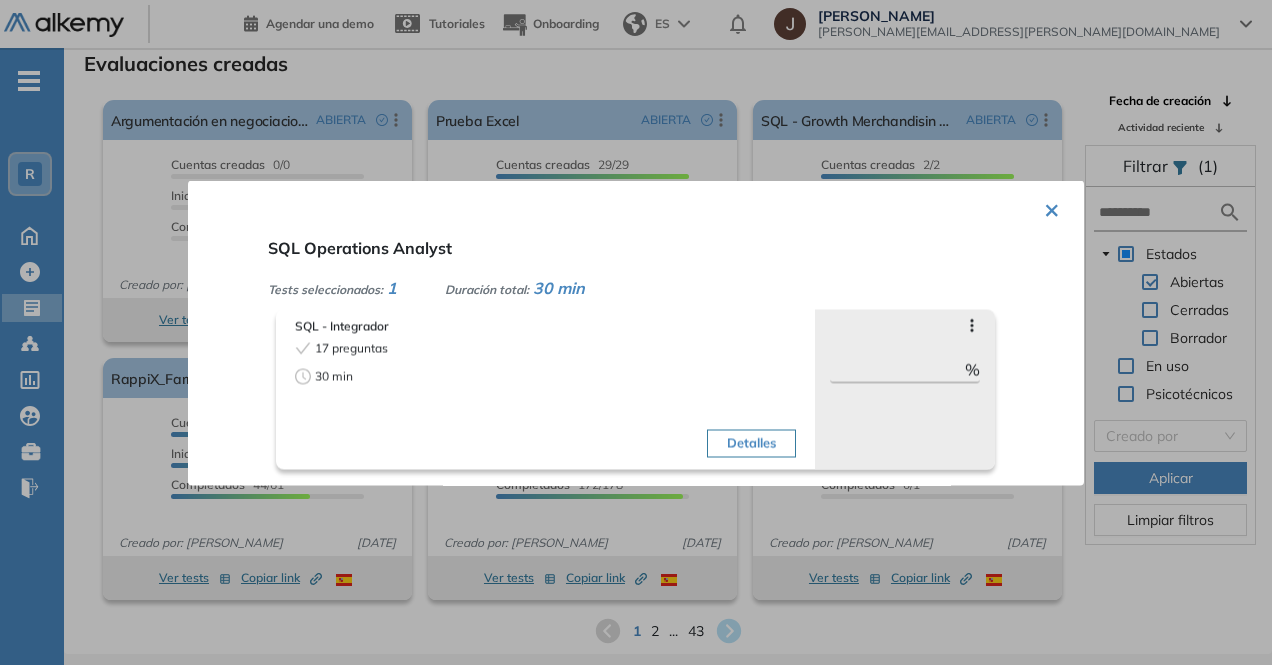 click on "Detalles" at bounding box center [751, 443] 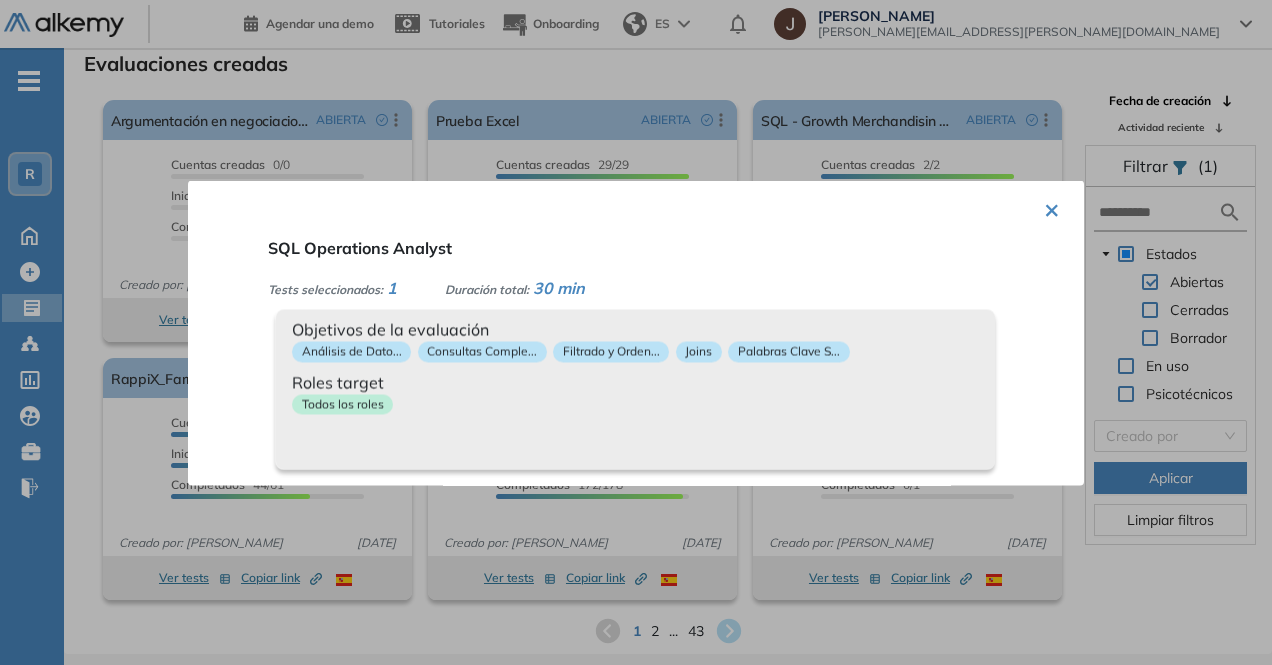 click on "Objetivos de la evaluación Análisis de Dato... Consultas Comple... Filtrado y Orden... Joins Palabras Clave S... Roles target Todos los roles" at bounding box center [635, 389] 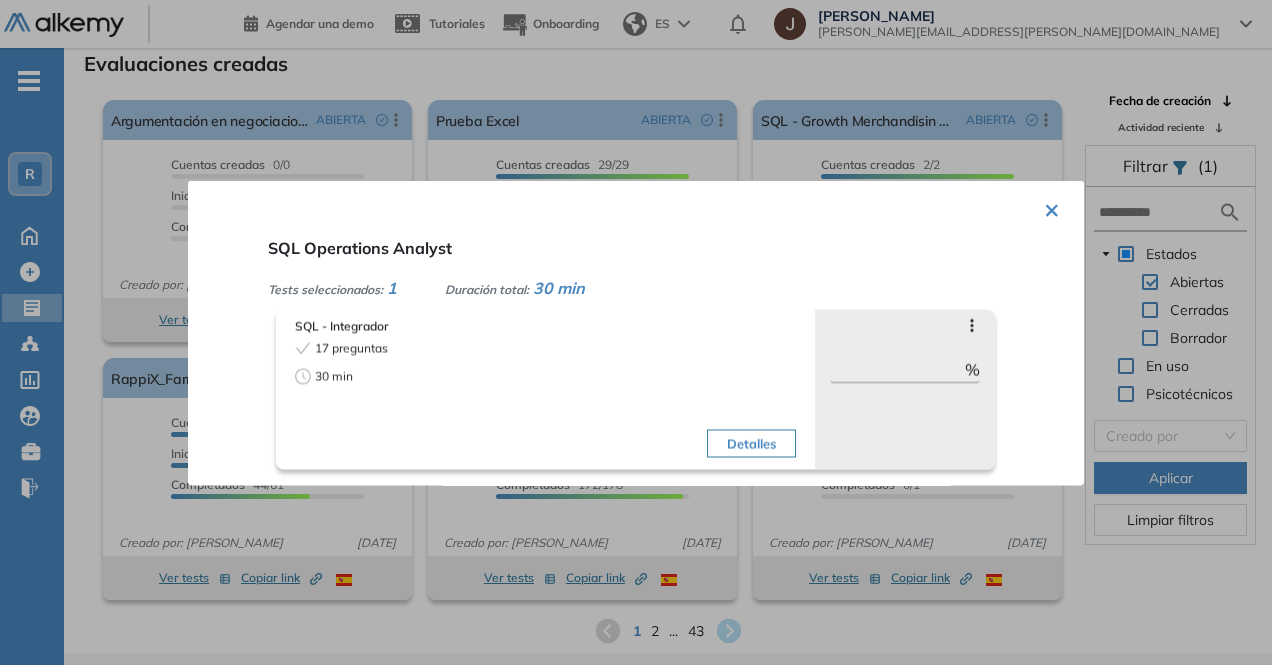 click on "SQL Operations Analyst Tests seleccionados:  1 Duración total:  30 min   SQL - Integrador 17 preguntas 30 min Detalles Saltar preguntas *** % Objetivos de la evaluación Análisis de Dato... Consultas Comple... Filtrado y Orden... Joins Palabras Clave S... Roles target Todos los roles" at bounding box center (660, 352) 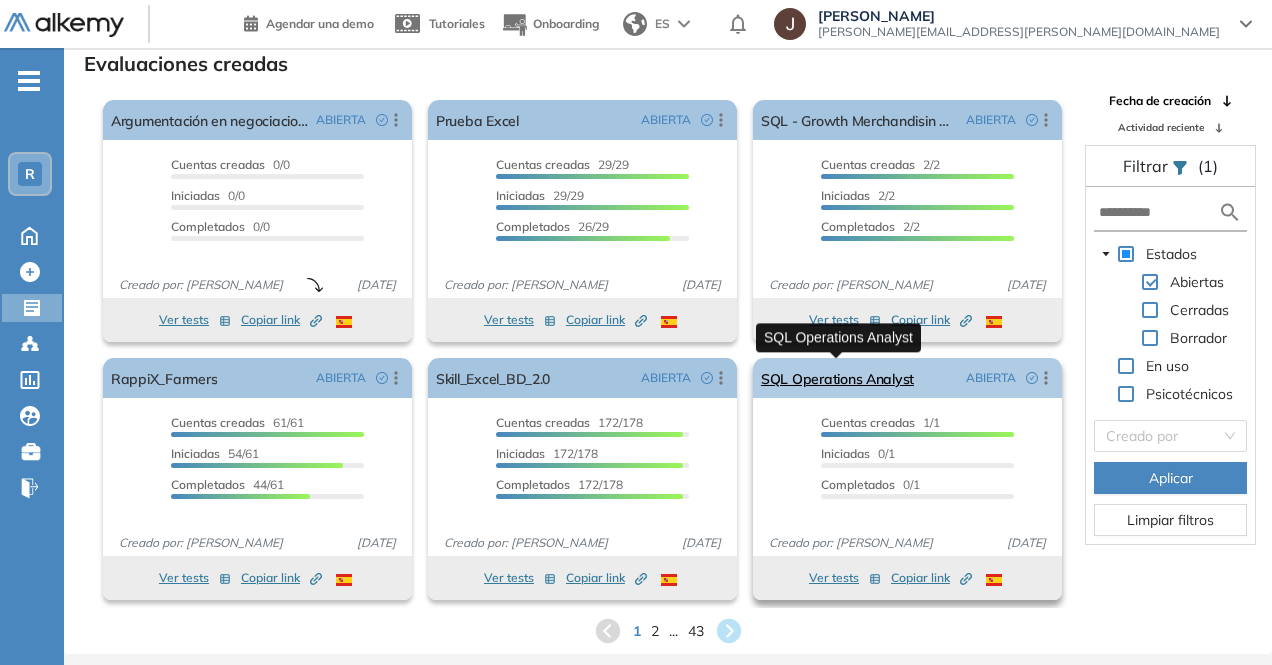 click on "SQL Operations Analyst" at bounding box center (837, 378) 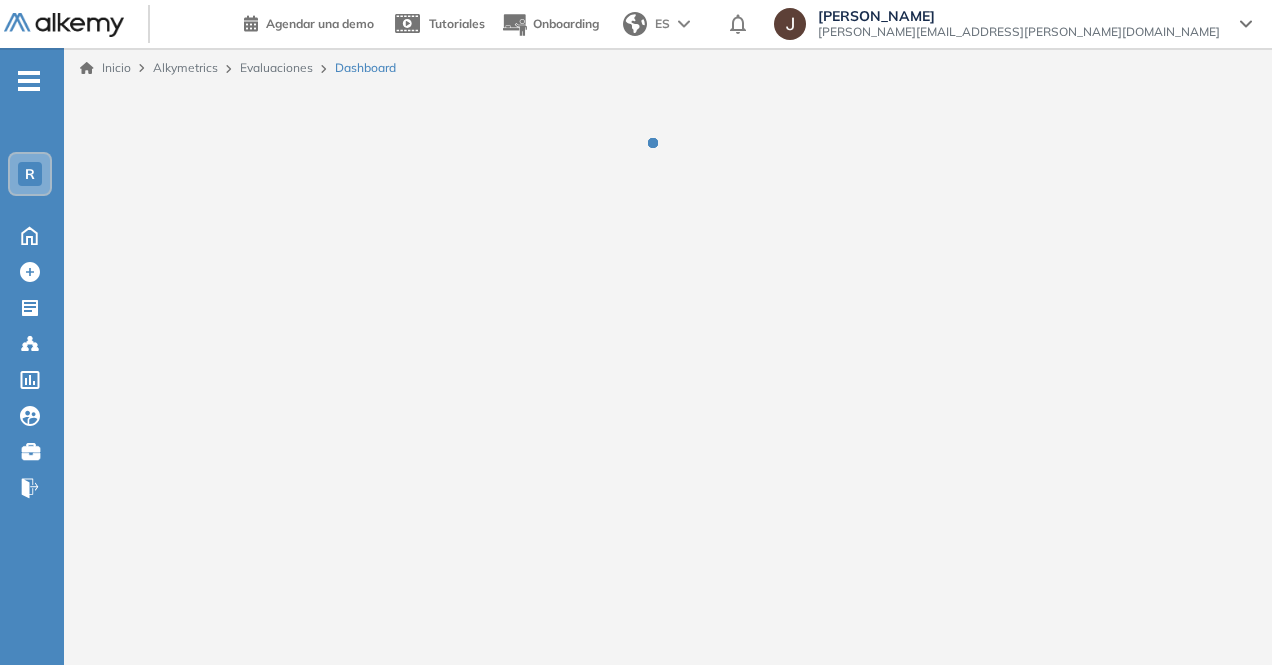 scroll, scrollTop: 0, scrollLeft: 0, axis: both 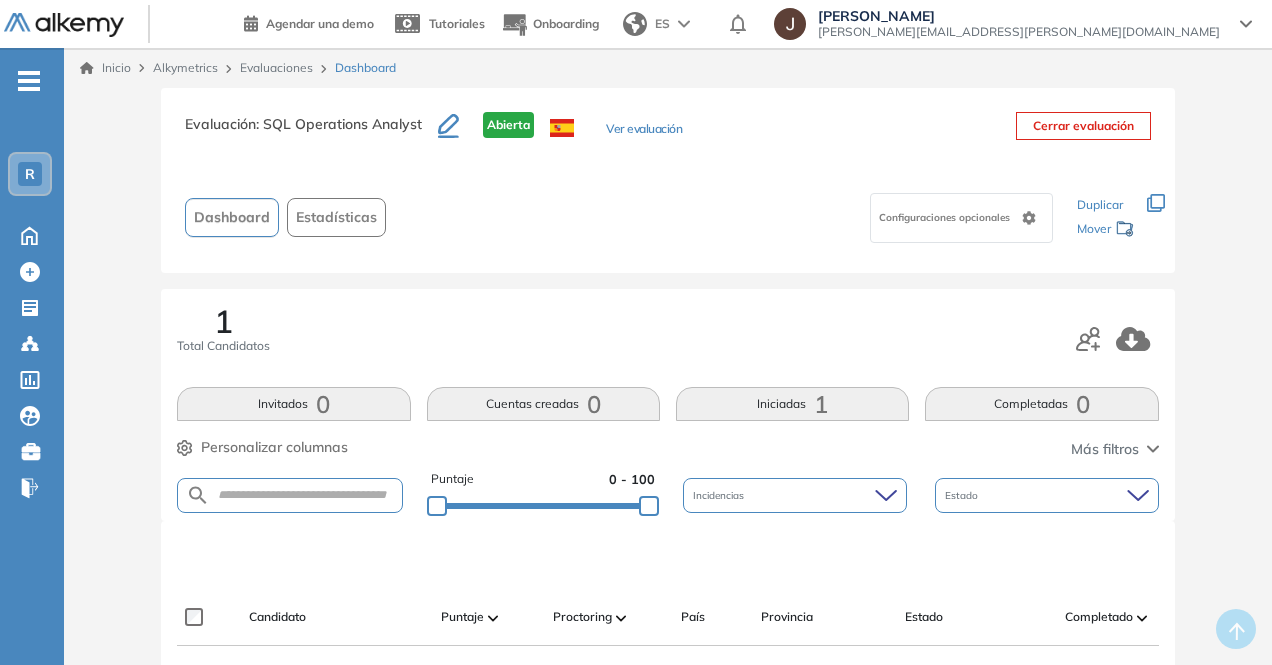 click on "Ver evaluación" at bounding box center (644, 130) 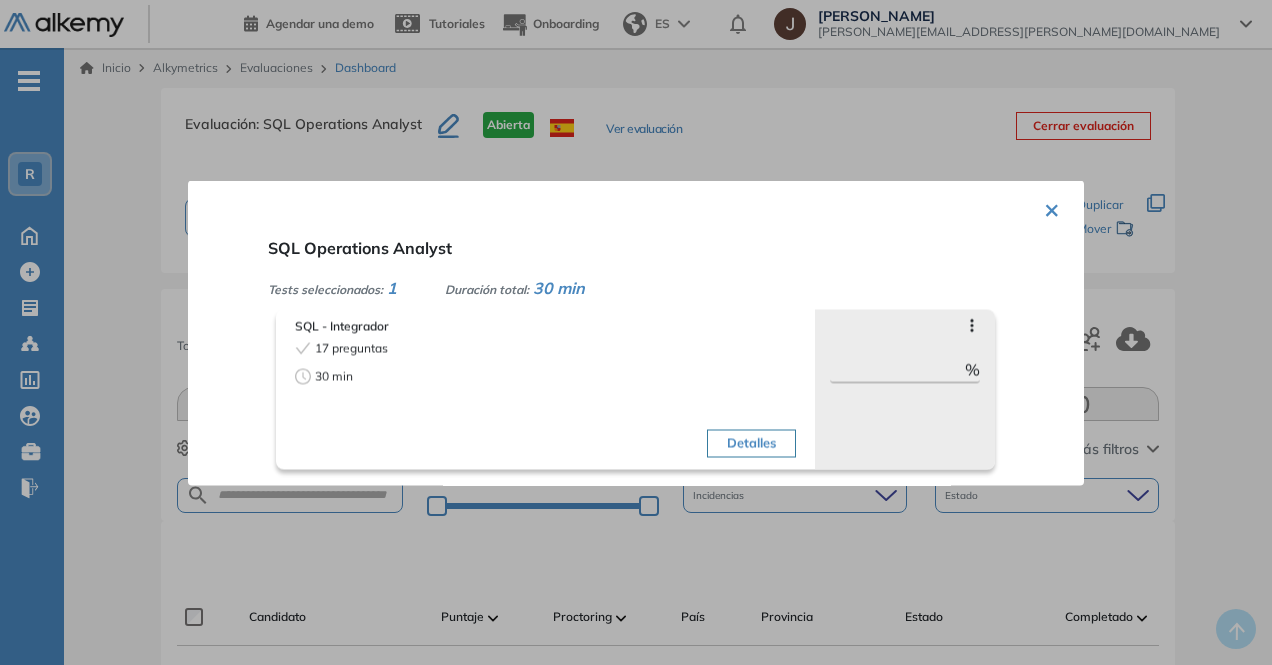 click on "SQL - Integrador 17 preguntas 30 min Detalles" at bounding box center [545, 391] 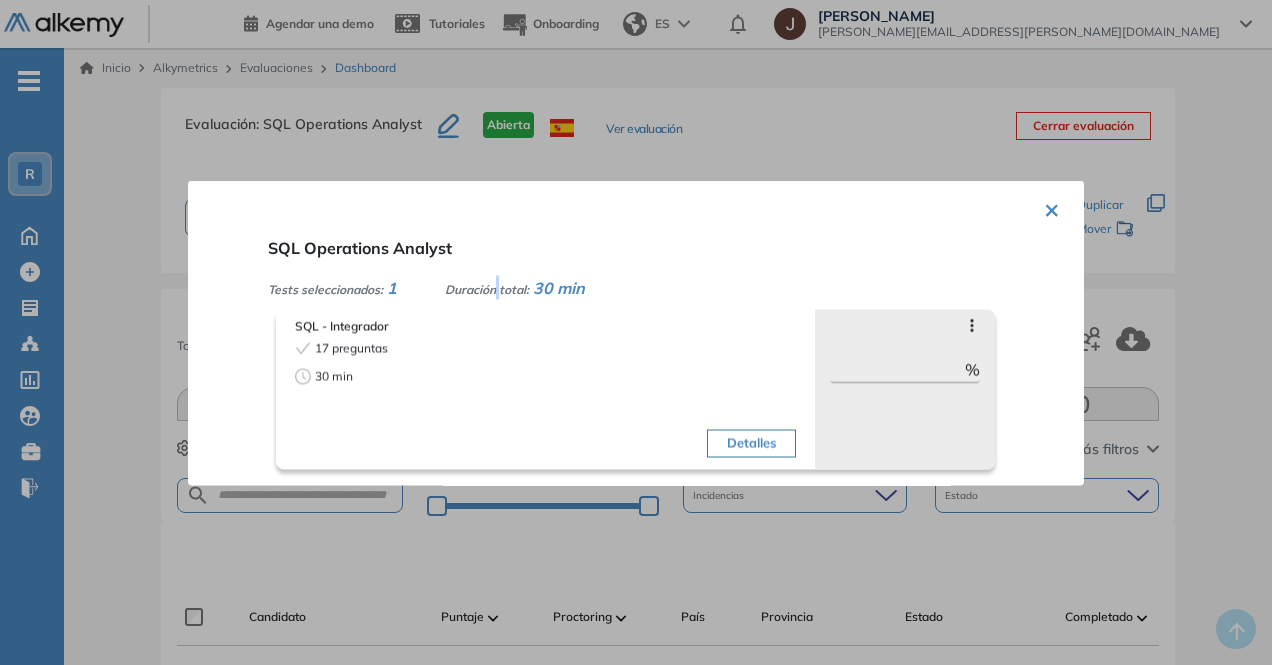 click on "Duración total:" at bounding box center (487, 288) 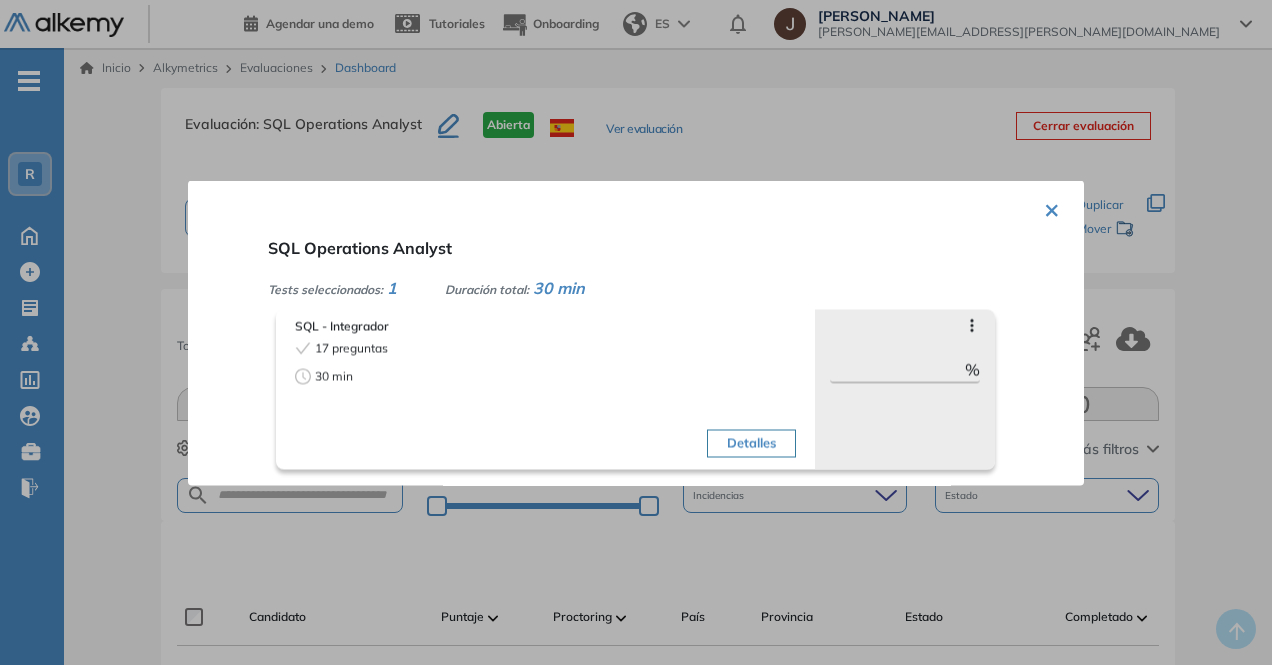 click on "30 min" at bounding box center (559, 287) 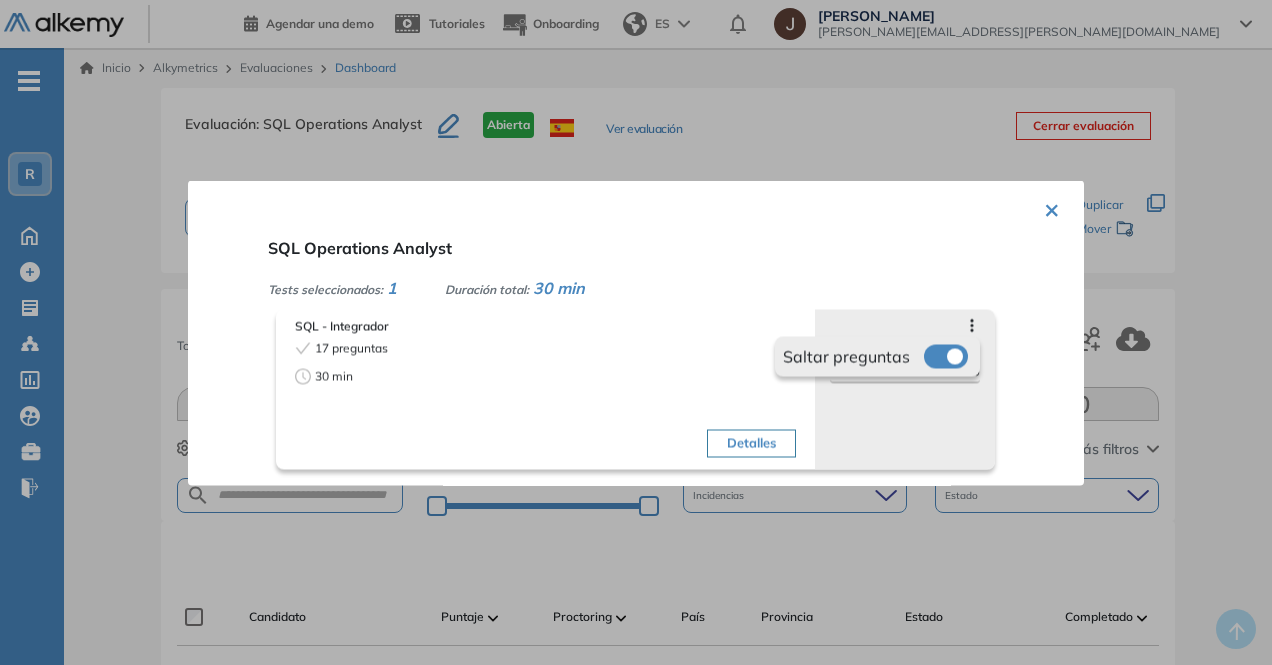 drag, startPoint x: 967, startPoint y: 325, endPoint x: 874, endPoint y: 331, distance: 93.193344 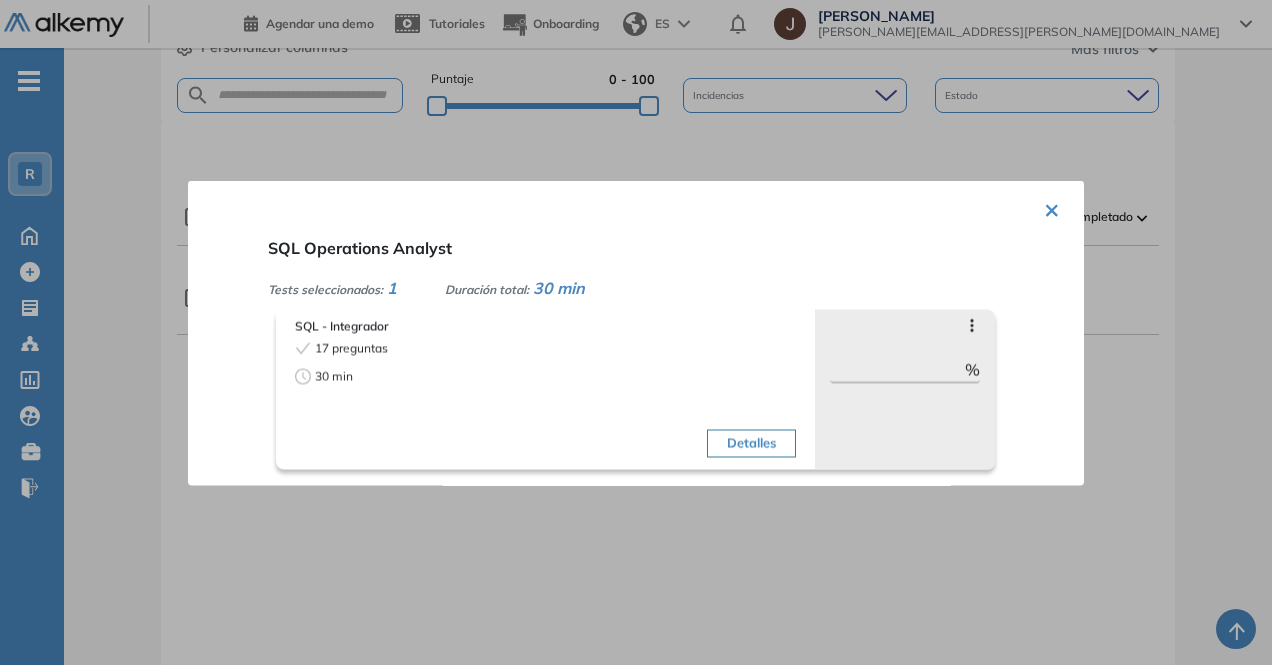 click on "× SQL Operations Analyst Tests seleccionados:  1 Duración total:  30 min   SQL - Integrador 17 preguntas 30 min Detalles Saltar preguntas *** % Objetivos de la evaluación Análisis de Dato... Consultas Comple... Filtrado y Orden... Joins Palabras Clave S... Roles target Todos los roles" at bounding box center (636, 332) 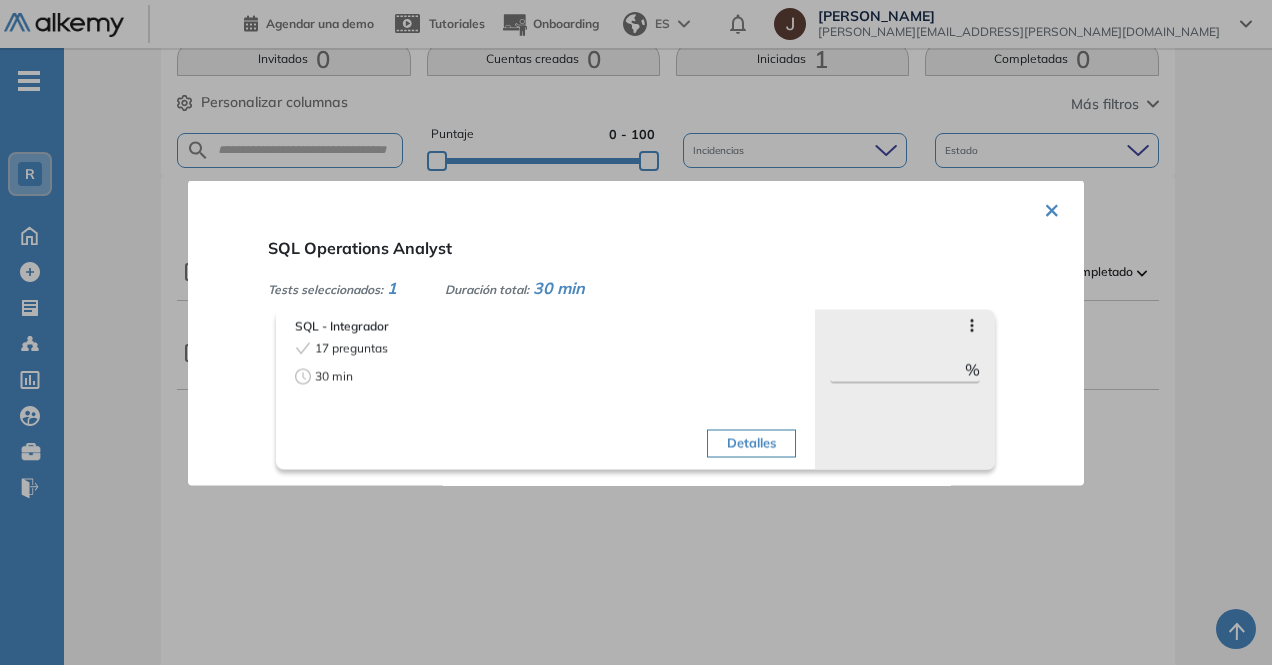 scroll, scrollTop: 300, scrollLeft: 0, axis: vertical 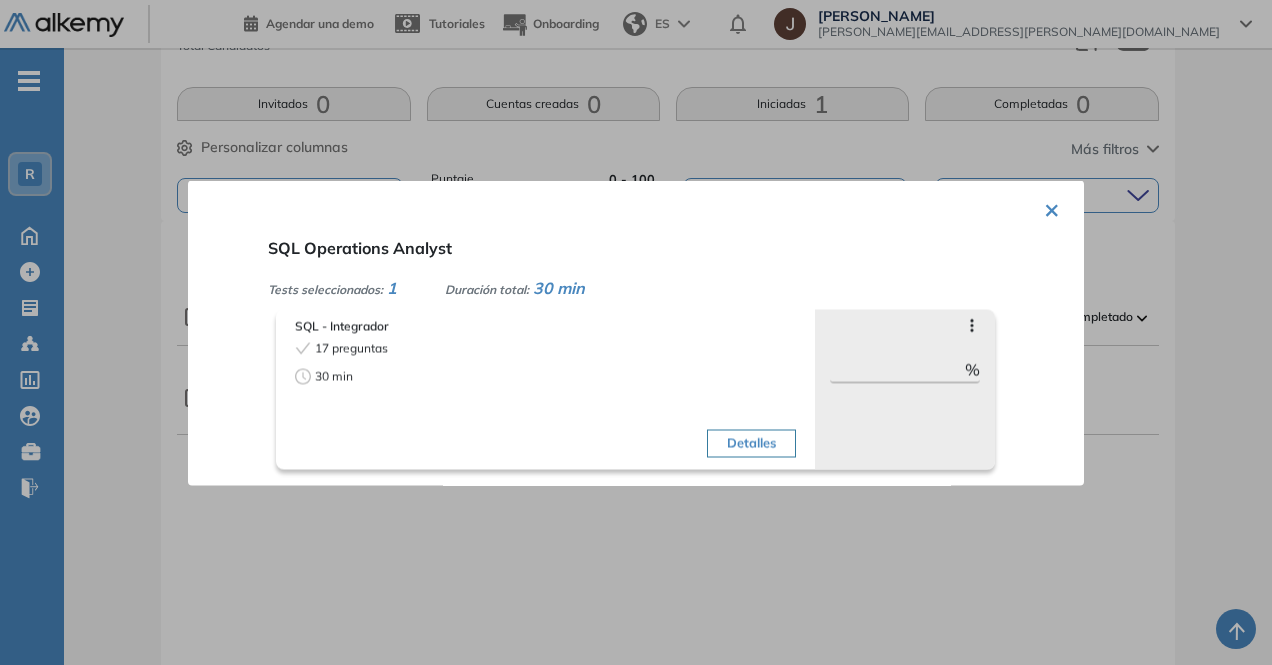 click at bounding box center [636, 332] 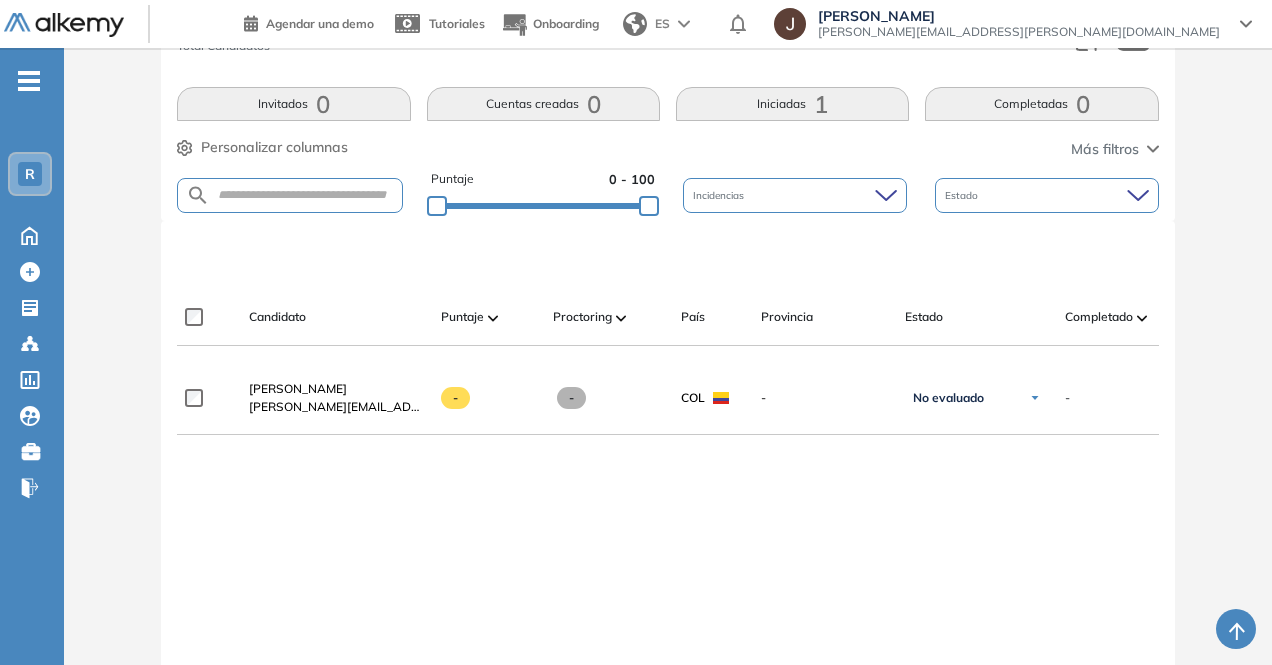 click on "Estado" at bounding box center [1047, 195] 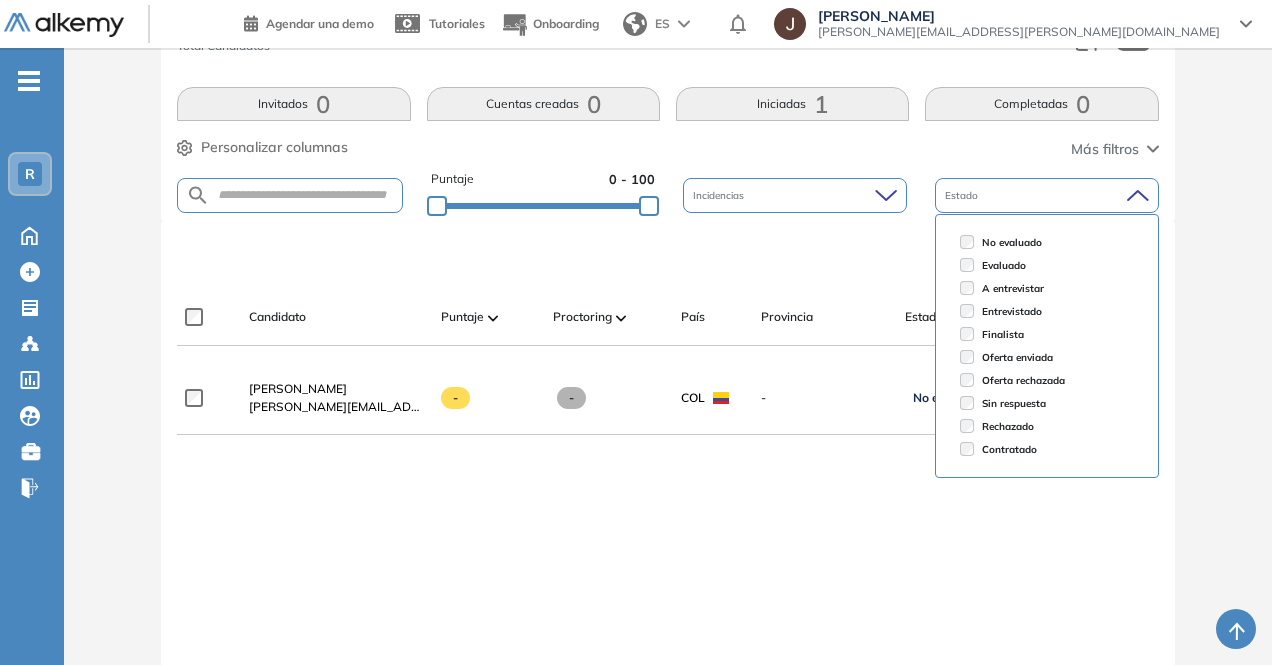 click on "Evaluación : SQL Operations Analyst Abierta Ver evaluación Cerrar evaluación Dashboard Estadísticas Configuraciones opcionales Los siguientes tests ya no están disponibles o tienen una nueva versión Revisa en el catálogo otras opciones o su detalle. Entendido Duplicar Mover 1 Total Candidatos Invitados 0 Cuentas creadas 0 Iniciadas 1 Completadas 0   Personalizar columnas Personalizar columnas Candidato Fijar columna Puntaje Fijar columna Proctoring Fijar columna País Fijar columna Provincia Fijar columna Estado Fijar columna Completado Fijar columna Evaluación Fijar columna Fecha límite Fijar columna SQL - Integrador Cancelar Aplicar Más filtros Puntaje 0 - 100 Incidencias Estado No evaluado Evaluado A entrevistar Entrevistado Finalista Oferta enviada Oferta rechazada Sin respuesta Rechazado Contratado Candidato Puntaje Proctoring País Provincia Estado Completado Evaluación Fecha límite Linkedin   Julieta Mora julieta.mora@rappi.com     -     -     COL     -     No evaluado No evaluado Evaluado" at bounding box center [668, 307] 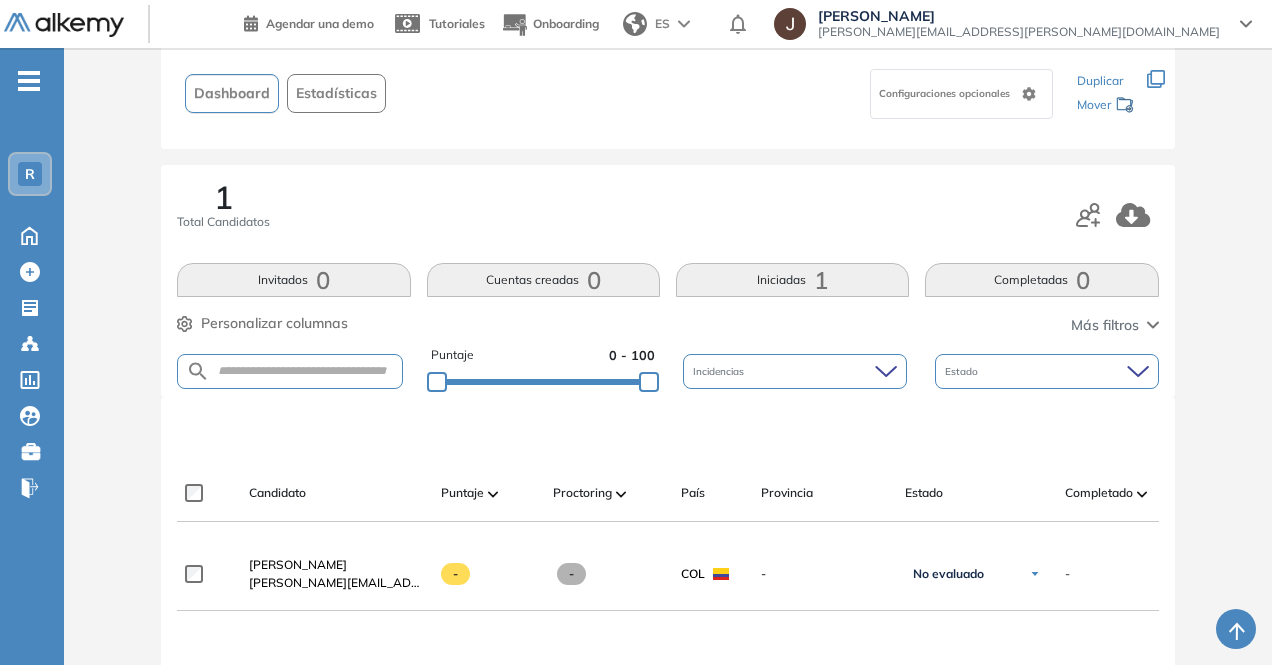 scroll, scrollTop: 0, scrollLeft: 0, axis: both 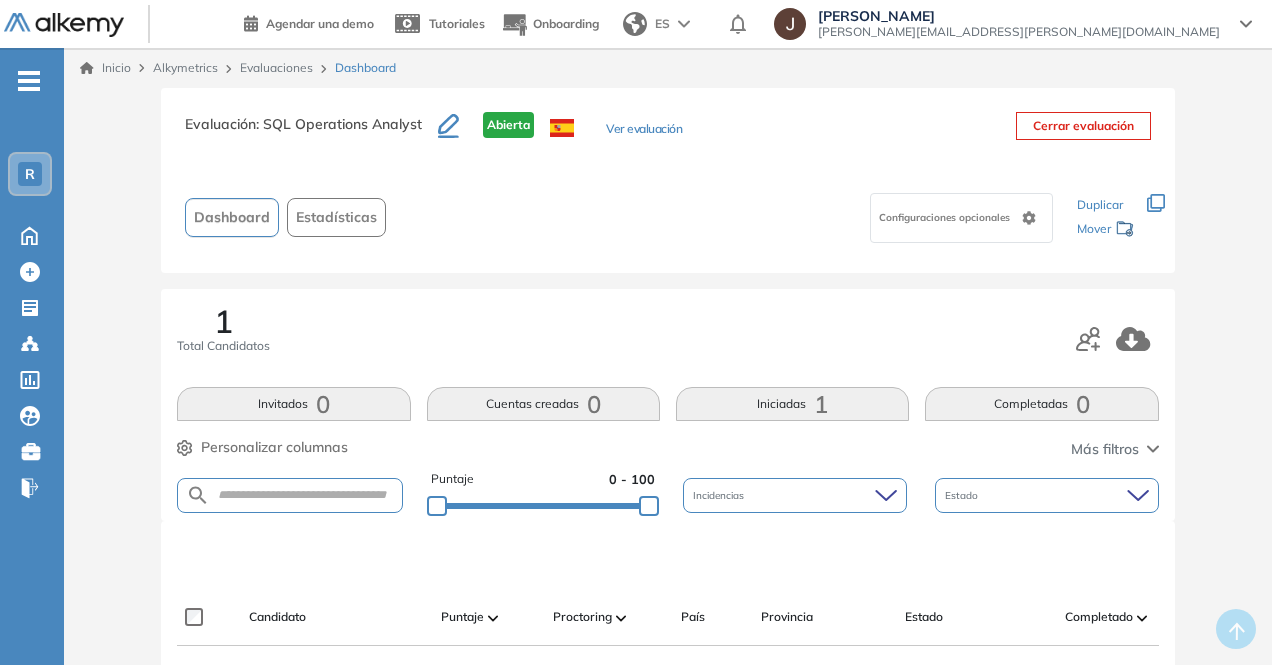 click 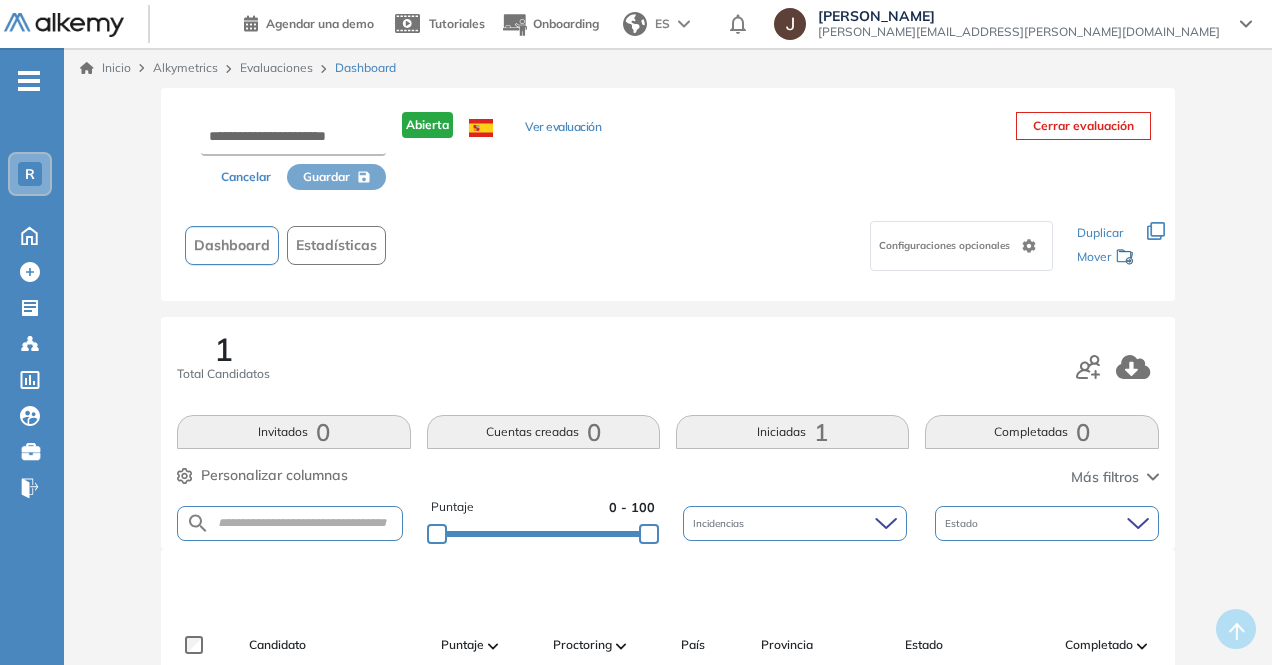 click on "Cancelar" at bounding box center [246, 177] 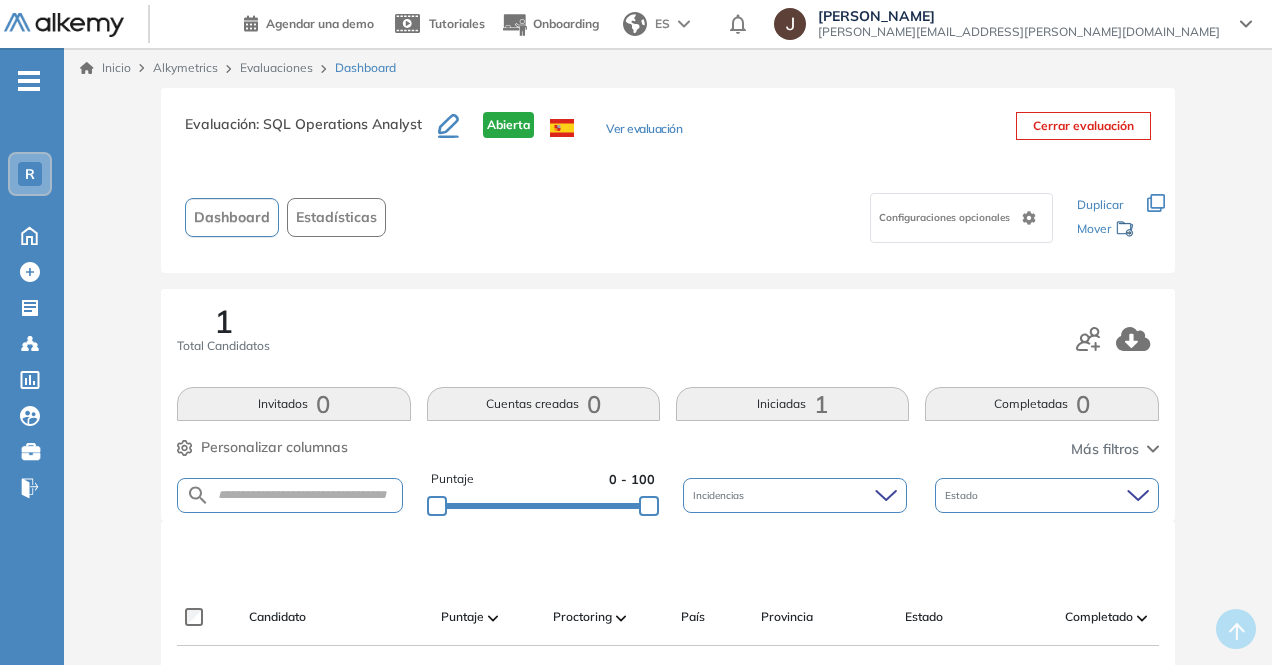 click on "Estadísticas" at bounding box center (336, 217) 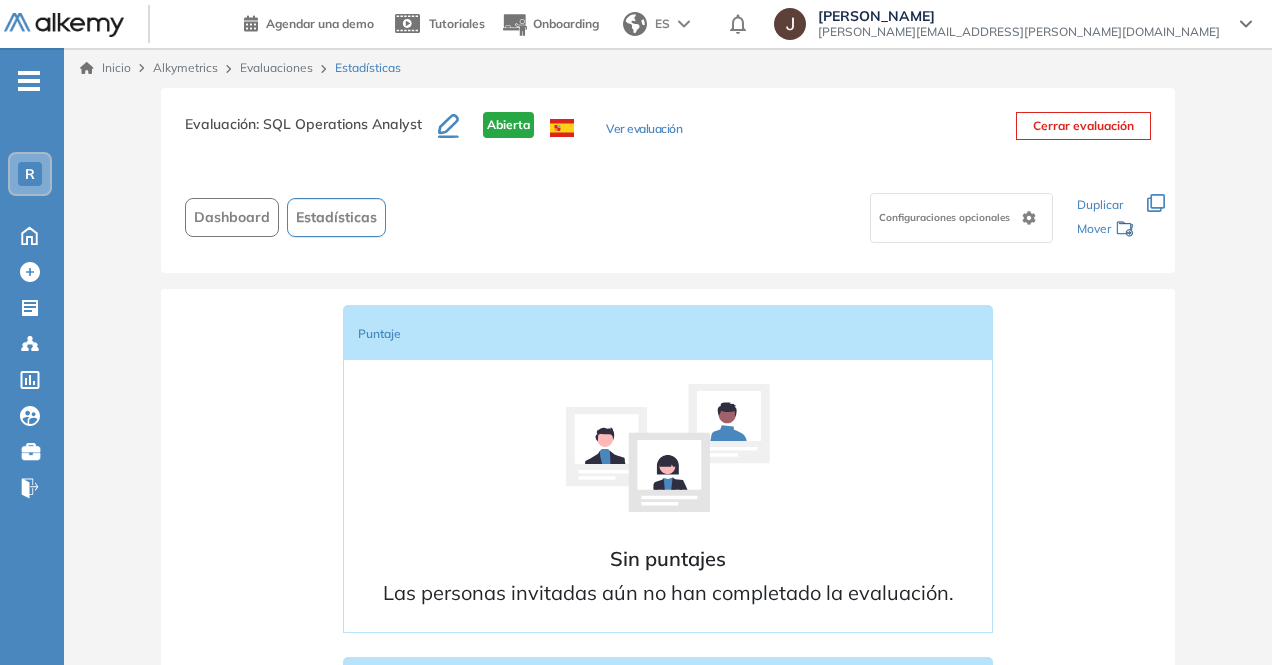 click on "Dashboard" at bounding box center [232, 217] 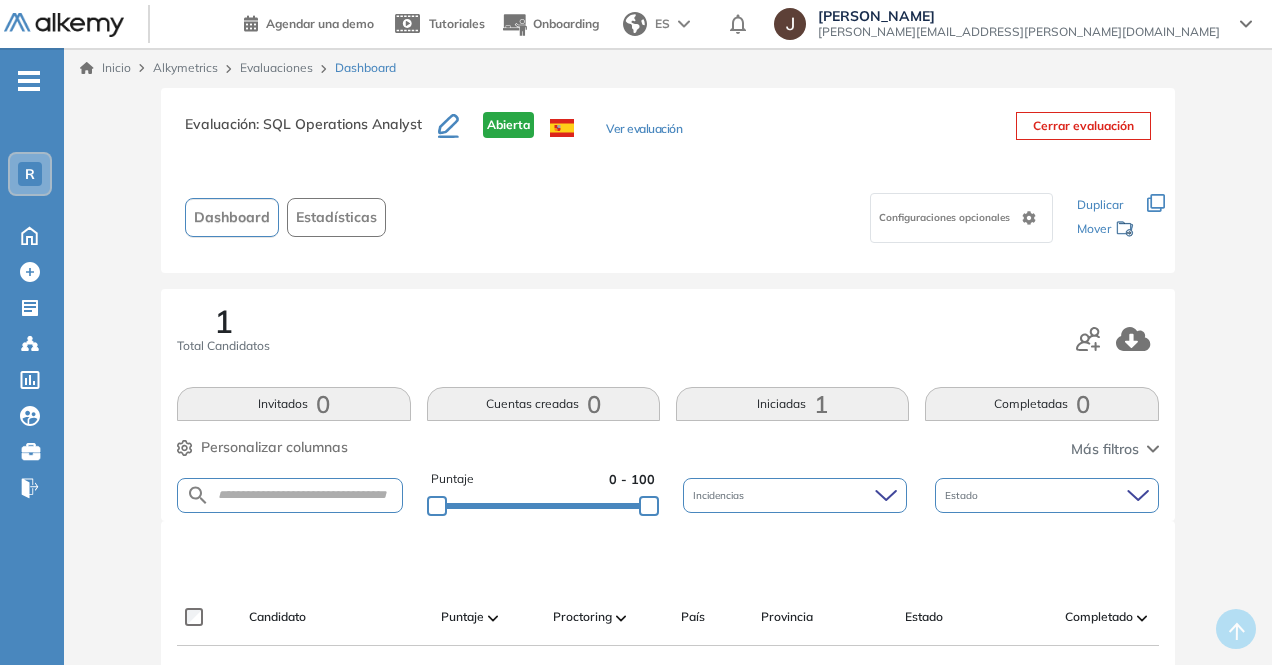 click on "Ver evaluación" at bounding box center [644, 130] 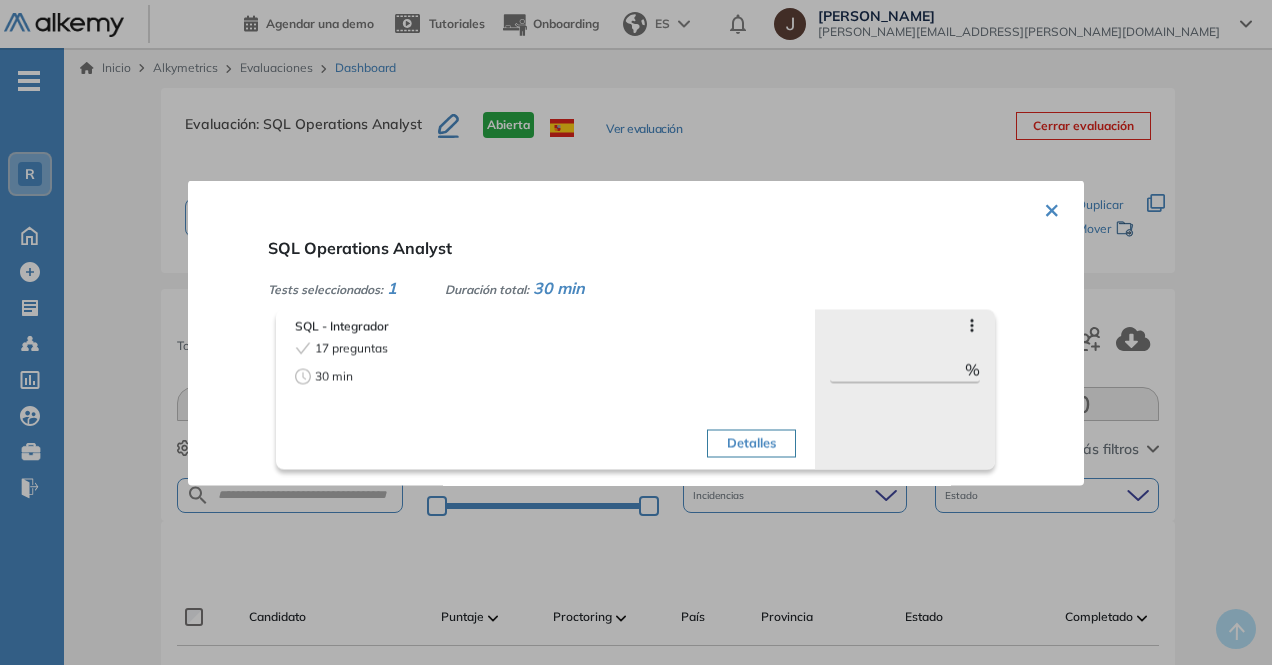 click on "× SQL Operations Analyst Tests seleccionados:  1 Duración total:  30 min   SQL - Integrador 17 preguntas 30 min Detalles Saltar preguntas *** % Objetivos de la evaluación Análisis de Dato... Consultas Comple... Filtrado y Orden... Joins Palabras Clave S... Roles target Todos los roles" at bounding box center (636, 332) 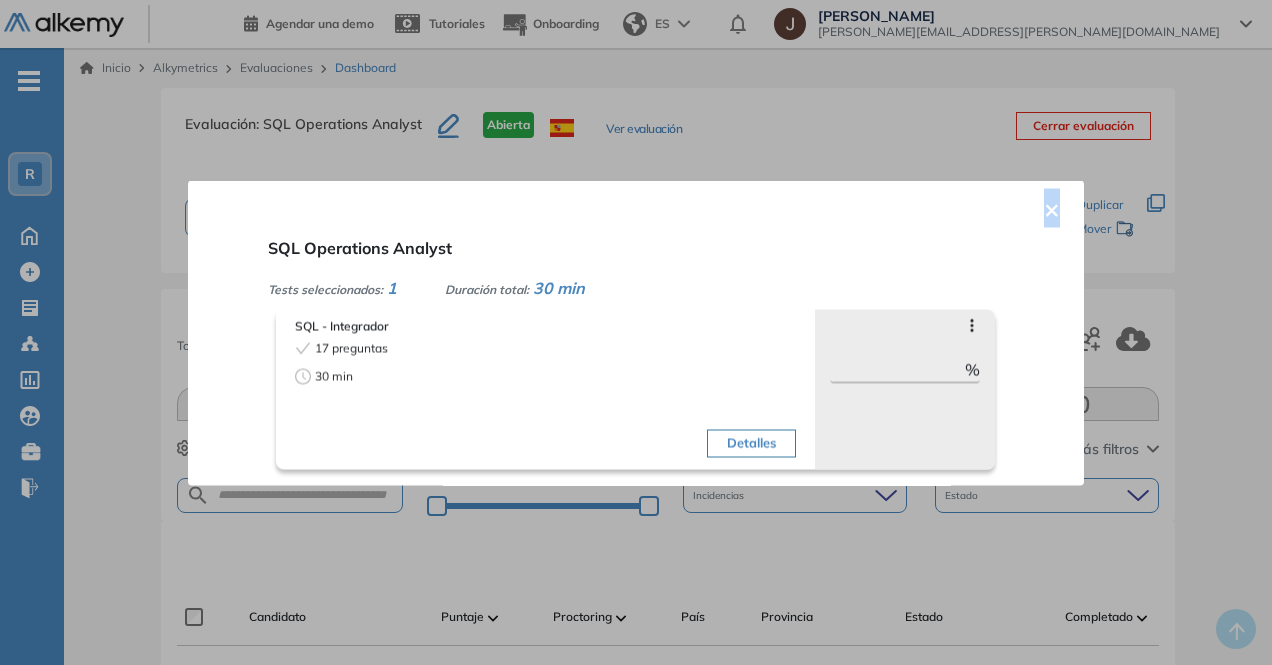 click on "× SQL Operations Analyst Tests seleccionados:  1 Duración total:  30 min   SQL - Integrador 17 preguntas 30 min Detalles Saltar preguntas *** % Objetivos de la evaluación Análisis de Dato... Consultas Comple... Filtrado y Orden... Joins Palabras Clave S... Roles target Todos los roles" at bounding box center [636, 332] 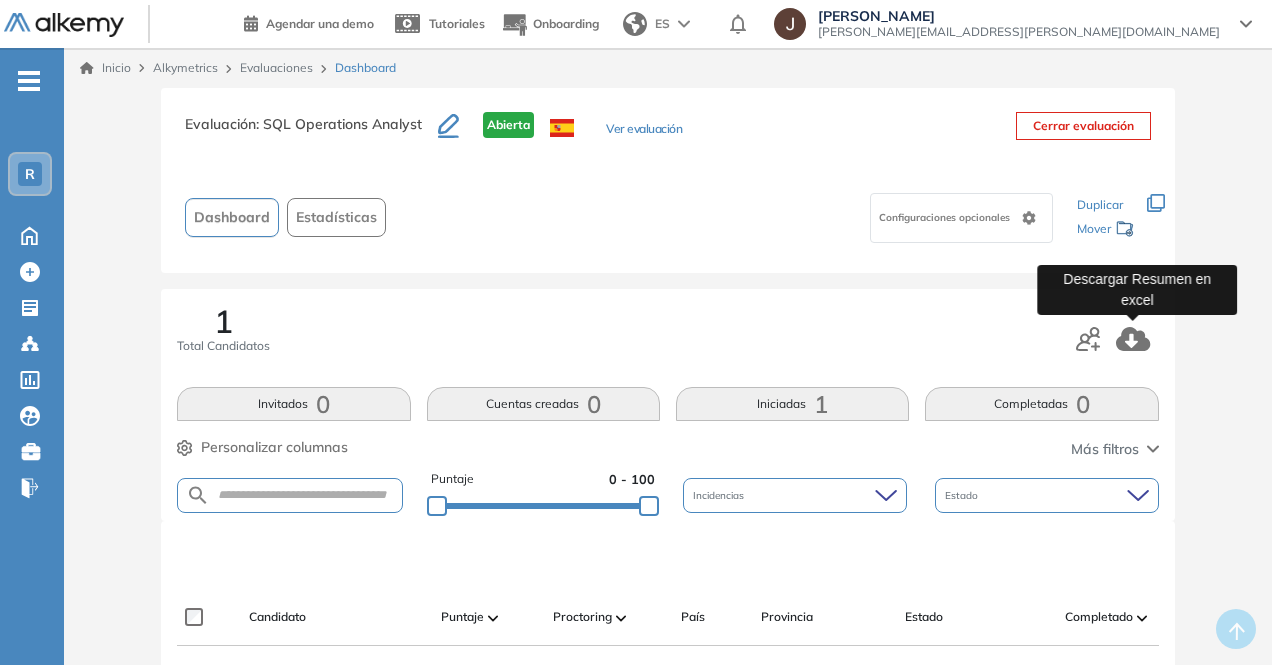 click 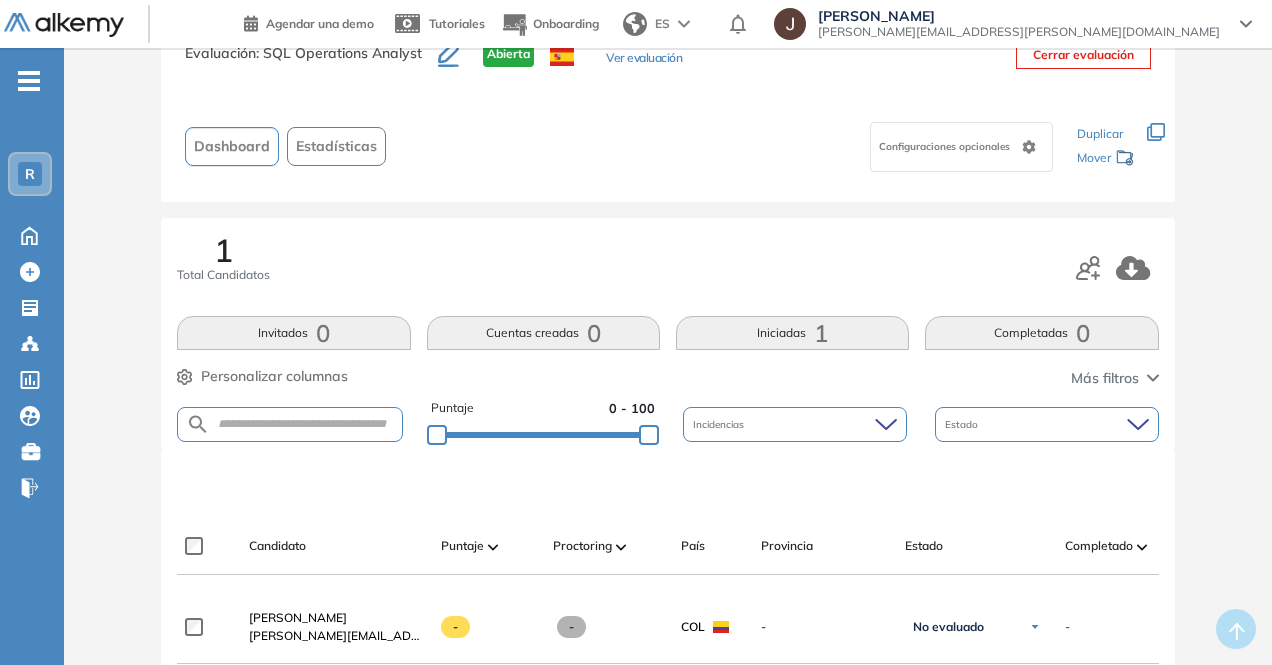 scroll, scrollTop: 0, scrollLeft: 0, axis: both 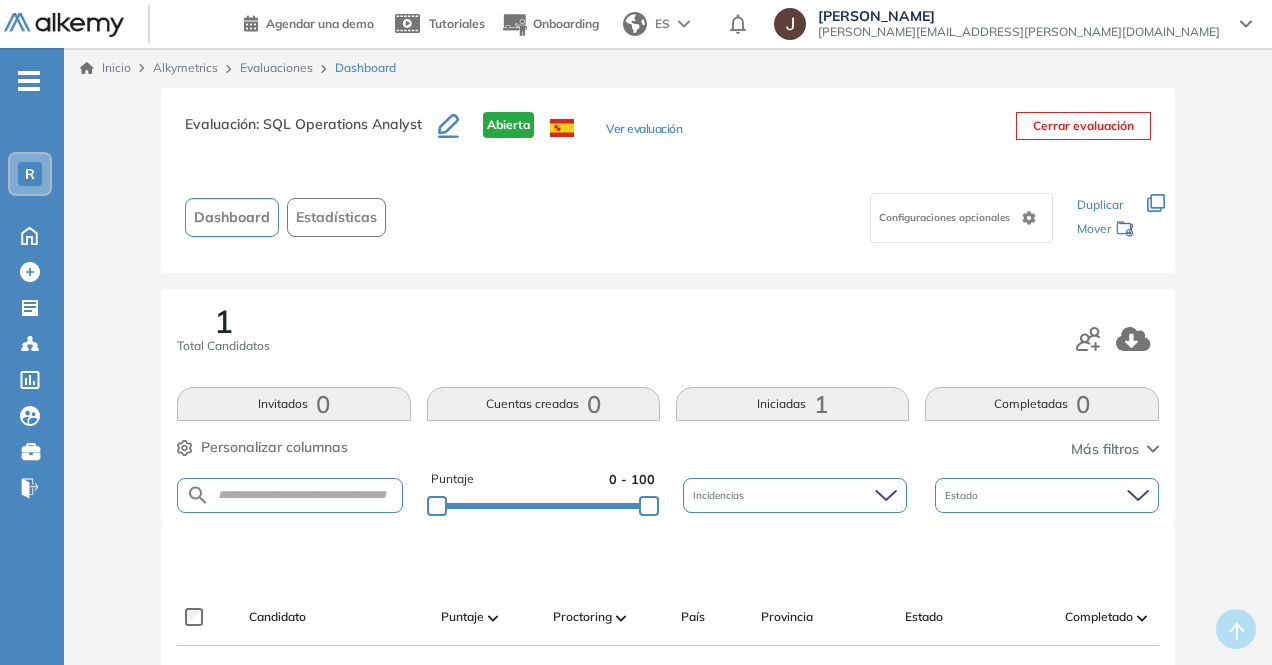 click on "Evaluación : SQL Operations Analyst Abierta Ver evaluación Cerrar evaluación Dashboard Estadísticas Configuraciones opcionales Los siguientes tests ya no están disponibles o tienen una nueva versión Revisa en el catálogo otras opciones o su detalle. Entendido Duplicar Mover 1 Total Candidatos Invitados 0 Cuentas creadas 0 Iniciadas 1 Completadas 0   Personalizar columnas Personalizar columnas Candidato Fijar columna Puntaje Fijar columna Proctoring Fijar columna País Fijar columna Provincia Fijar columna Estado Fijar columna Completado Fijar columna Evaluación Fijar columna Fecha límite Fijar columna SQL - Integrador Cancelar Aplicar Más filtros Puntaje 0 - 100 Incidencias Estado Candidato Puntaje Proctoring País Provincia Estado Completado Evaluación Fecha límite Linkedin   Julieta Mora julieta.mora@rappi.com     -     -     COL     -     No evaluado No evaluado Evaluado A entrevistar Entrevistado Finalista Oferta enviada Oferta rechazada Sin respuesta Rechazado Contratado     -     En progreso" at bounding box center (668, 607) 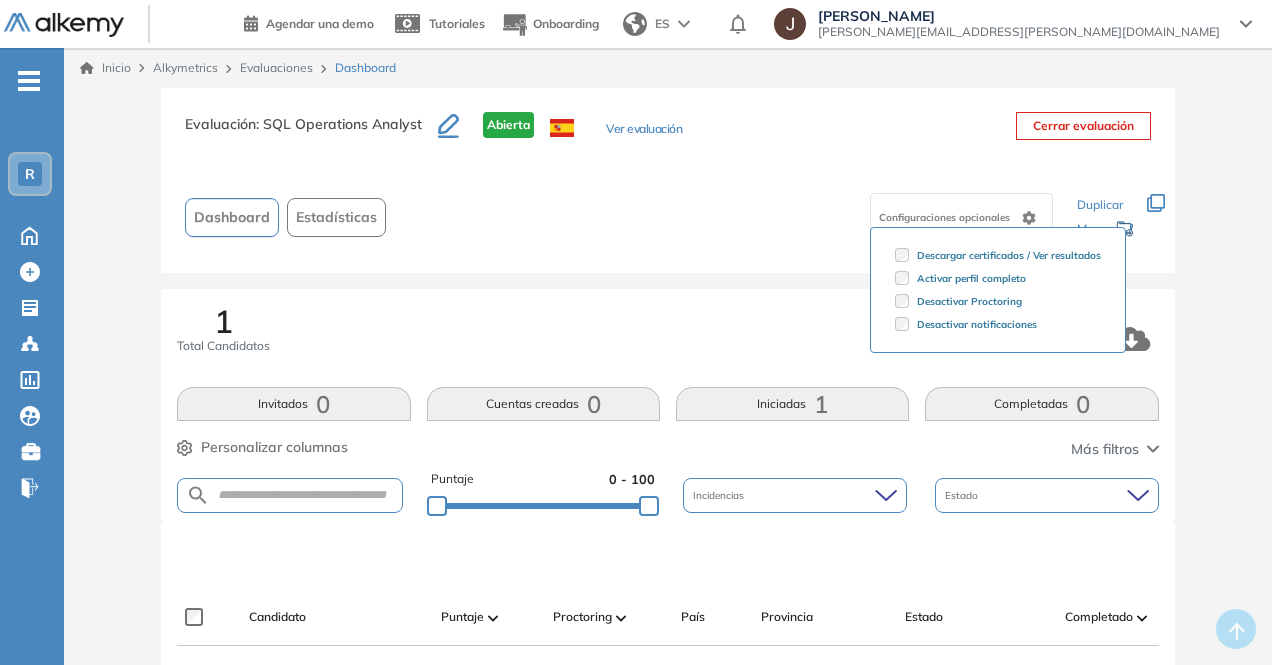 click on "Configuraciones opcionales" at bounding box center (961, 218) 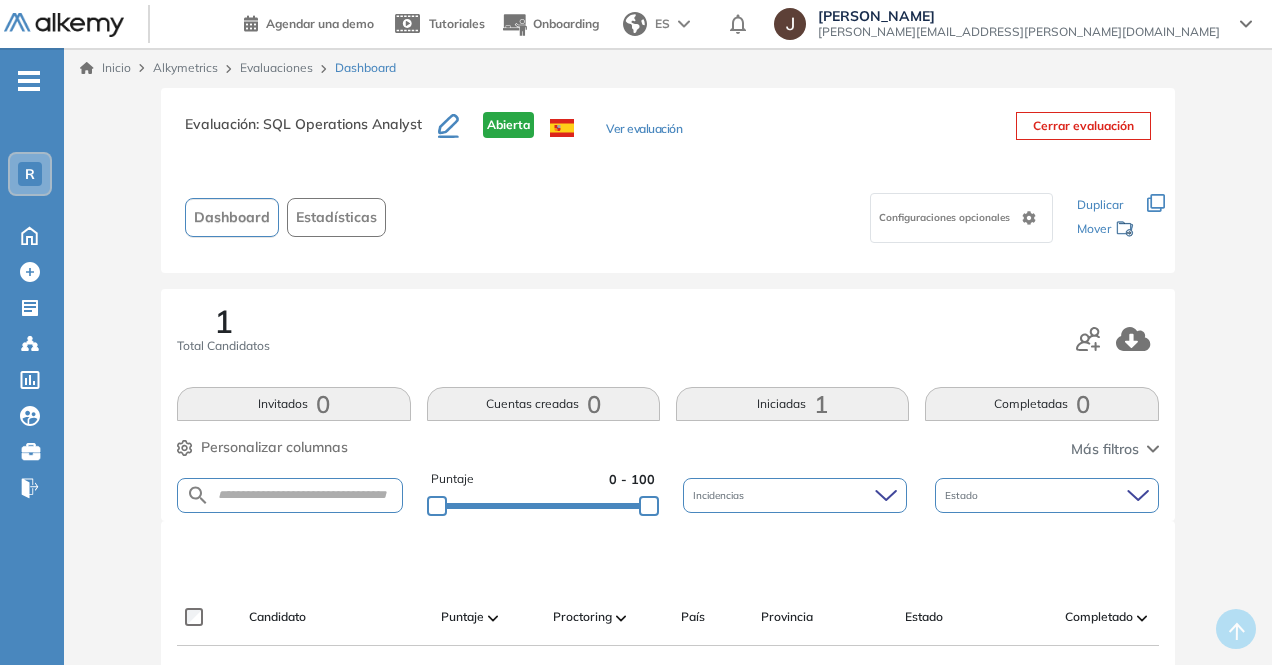 click on "Dashboard" at bounding box center [232, 217] 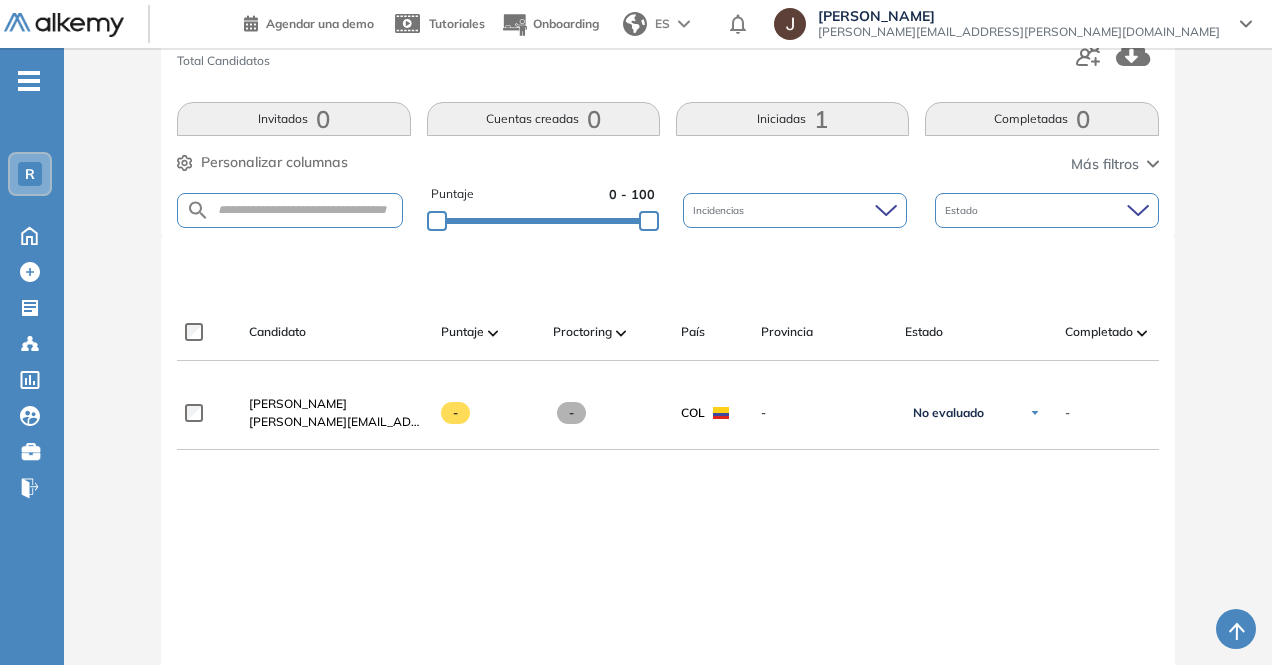 scroll, scrollTop: 400, scrollLeft: 0, axis: vertical 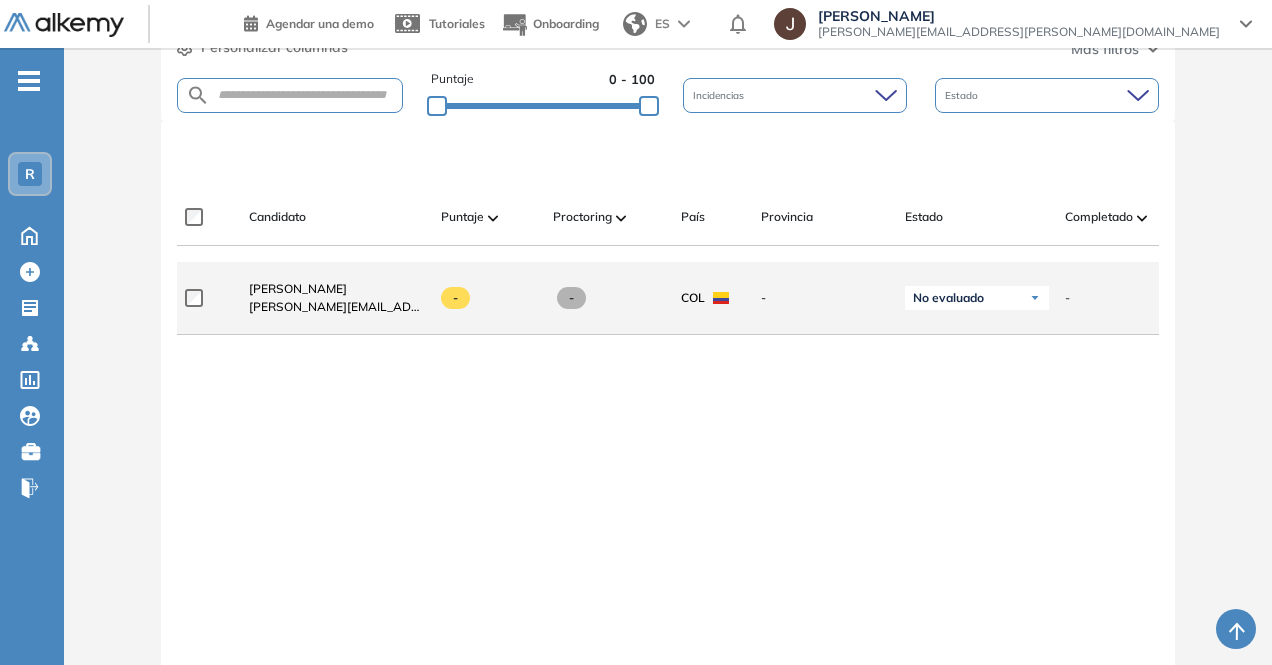 click on "Julieta Mora julieta.mora@rappi.com" 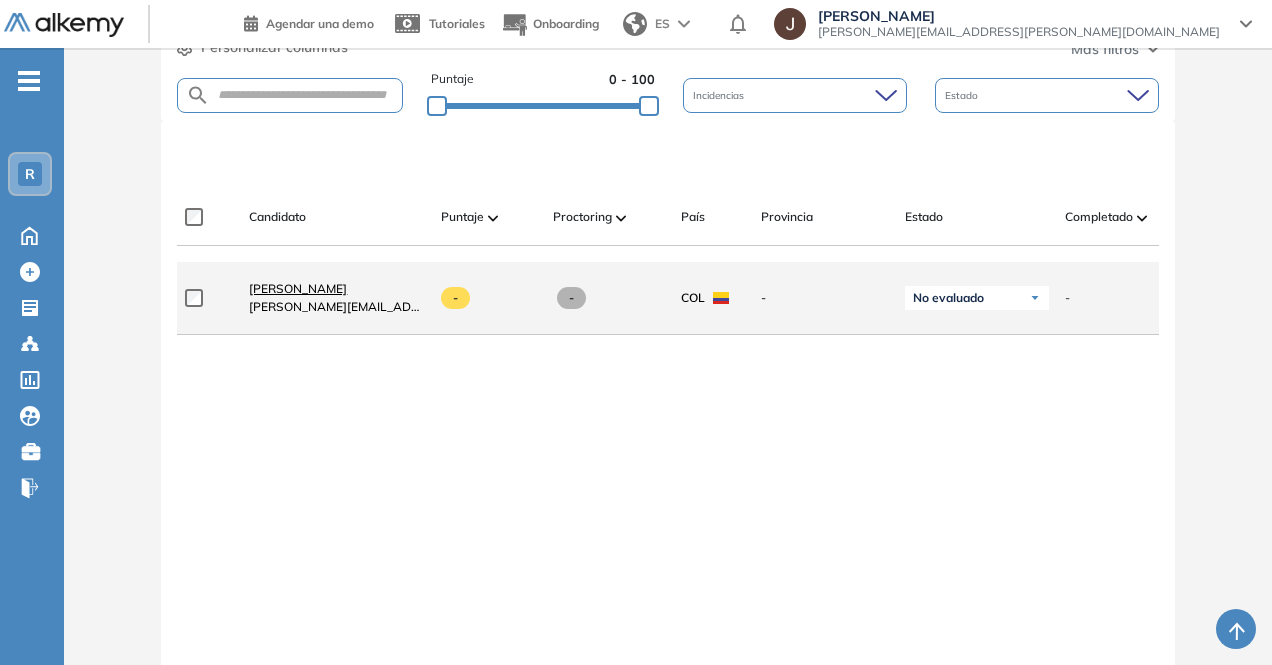 click on "Julieta Mora" at bounding box center [337, 289] 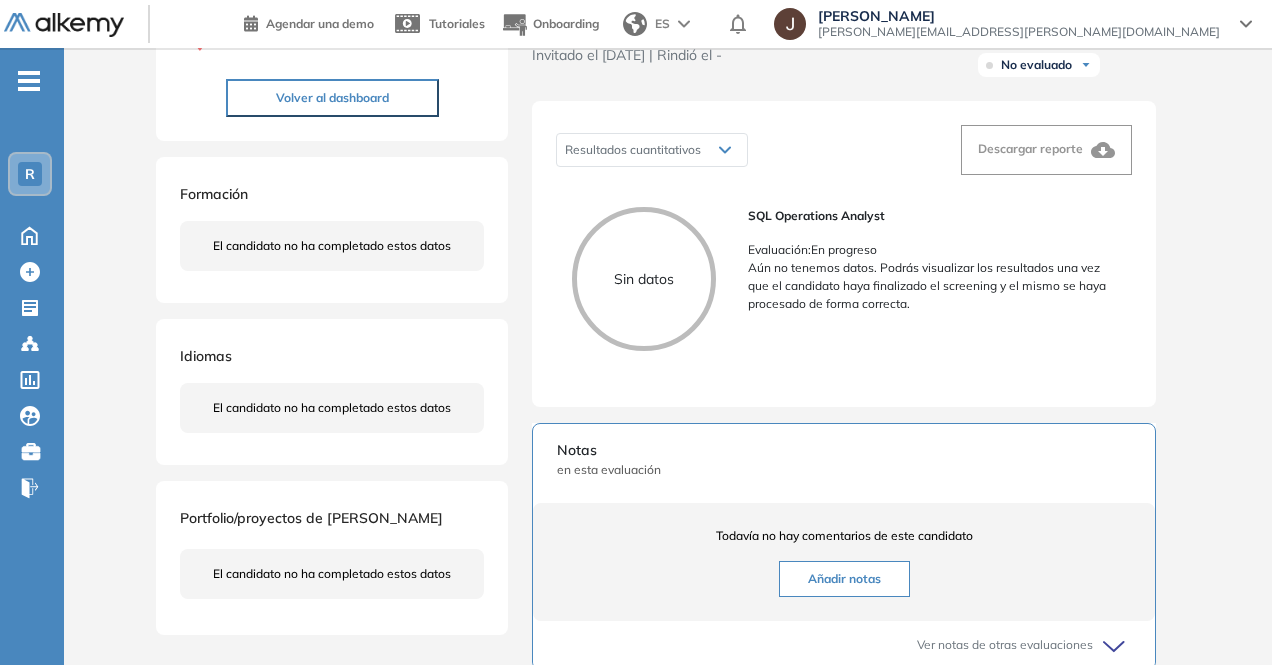 scroll, scrollTop: 100, scrollLeft: 0, axis: vertical 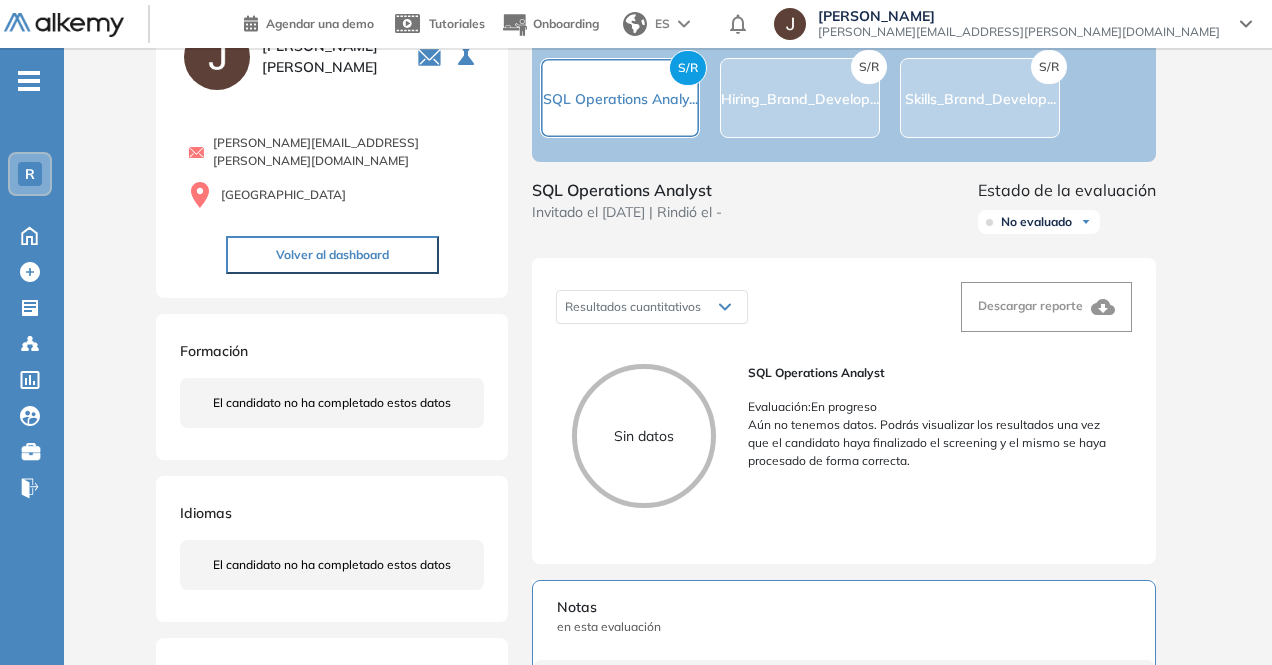click on "Volver al dashboard" at bounding box center (332, 255) 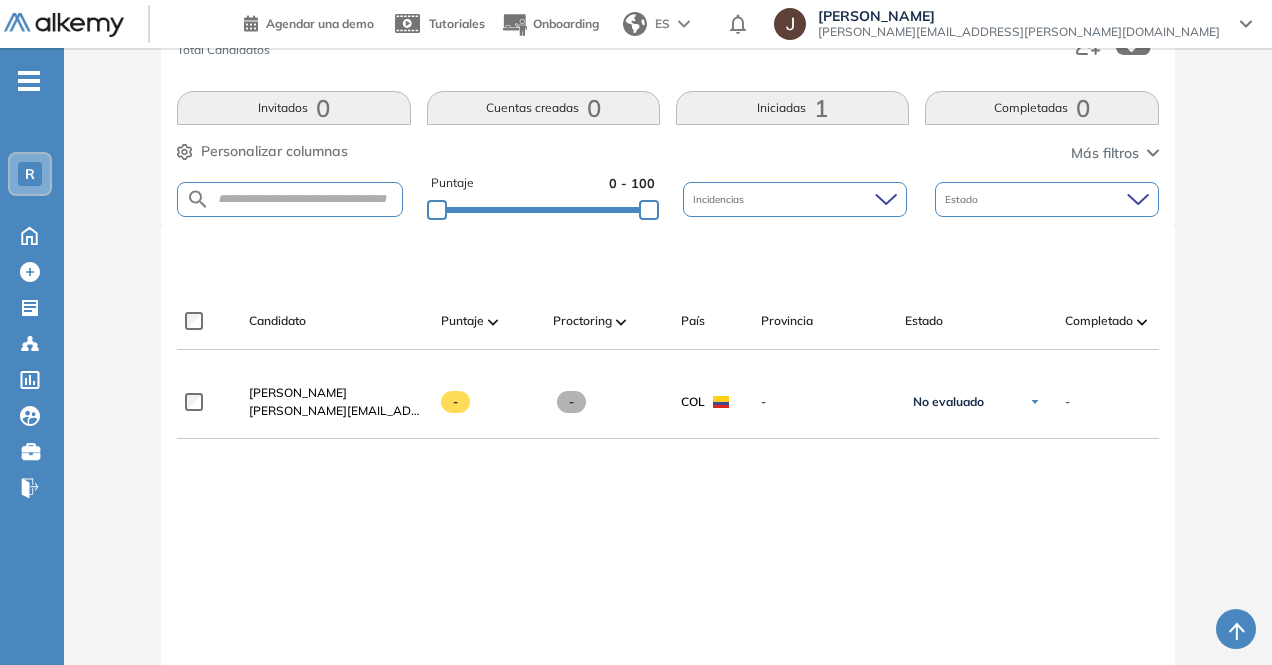 scroll, scrollTop: 300, scrollLeft: 0, axis: vertical 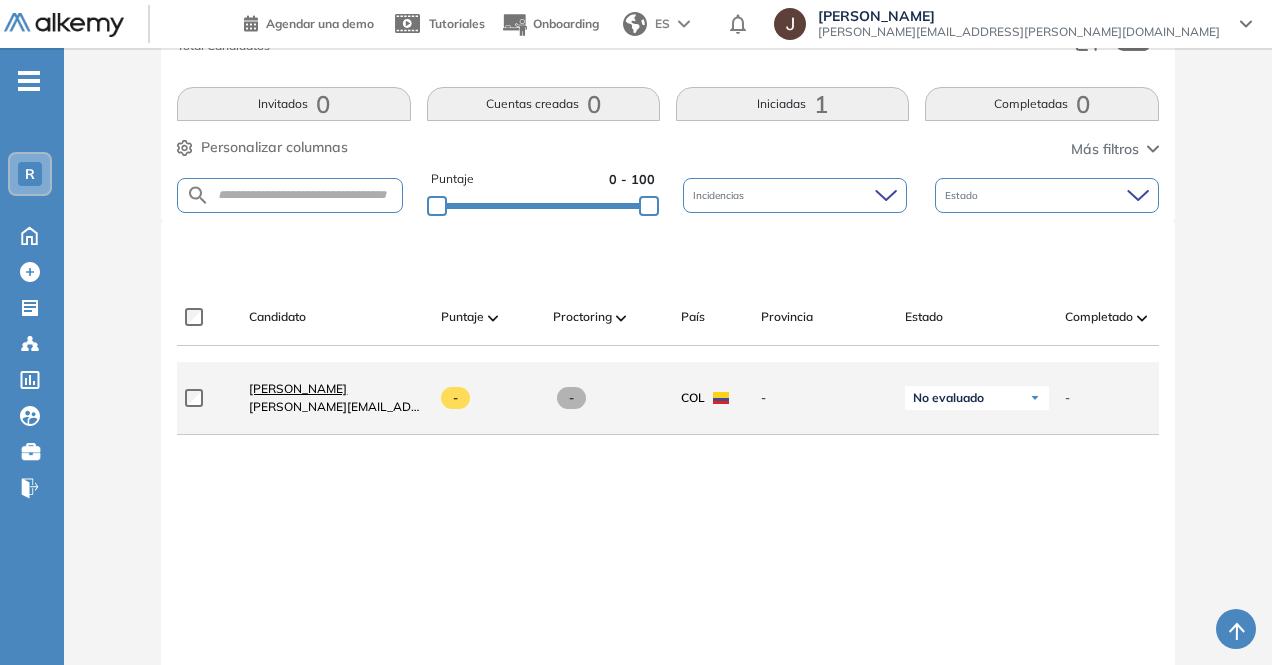 click on "Julieta Mora" at bounding box center (298, 388) 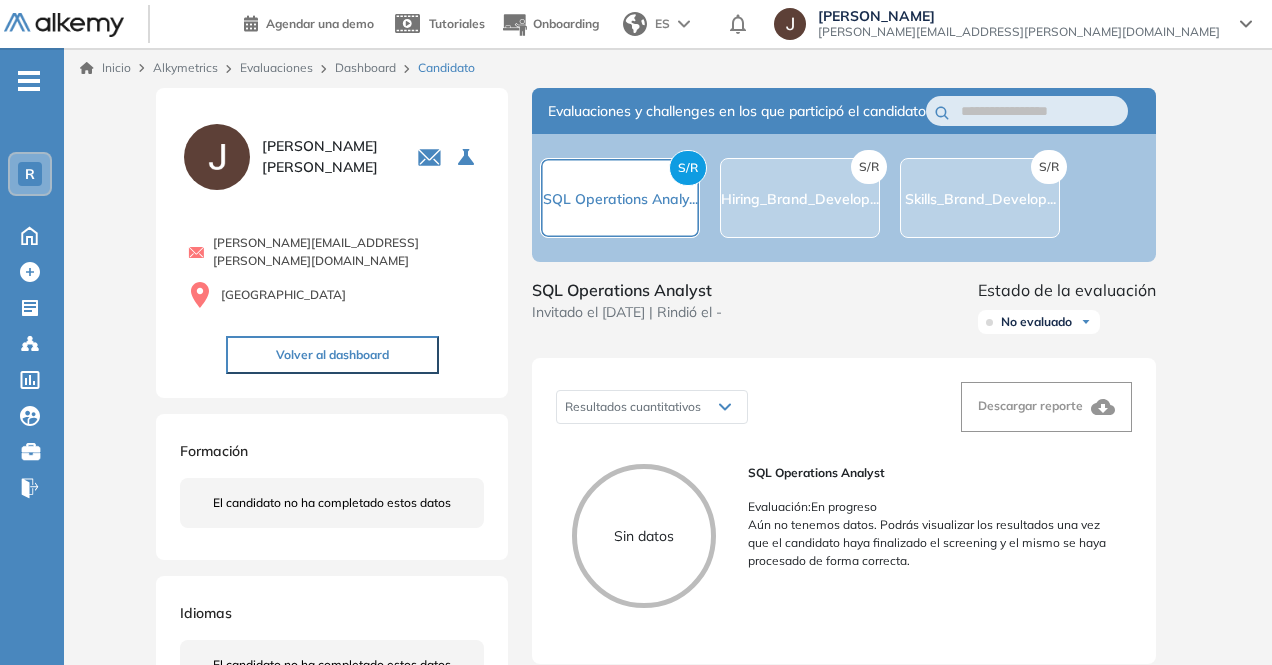 click on "S/R" at bounding box center [688, 168] 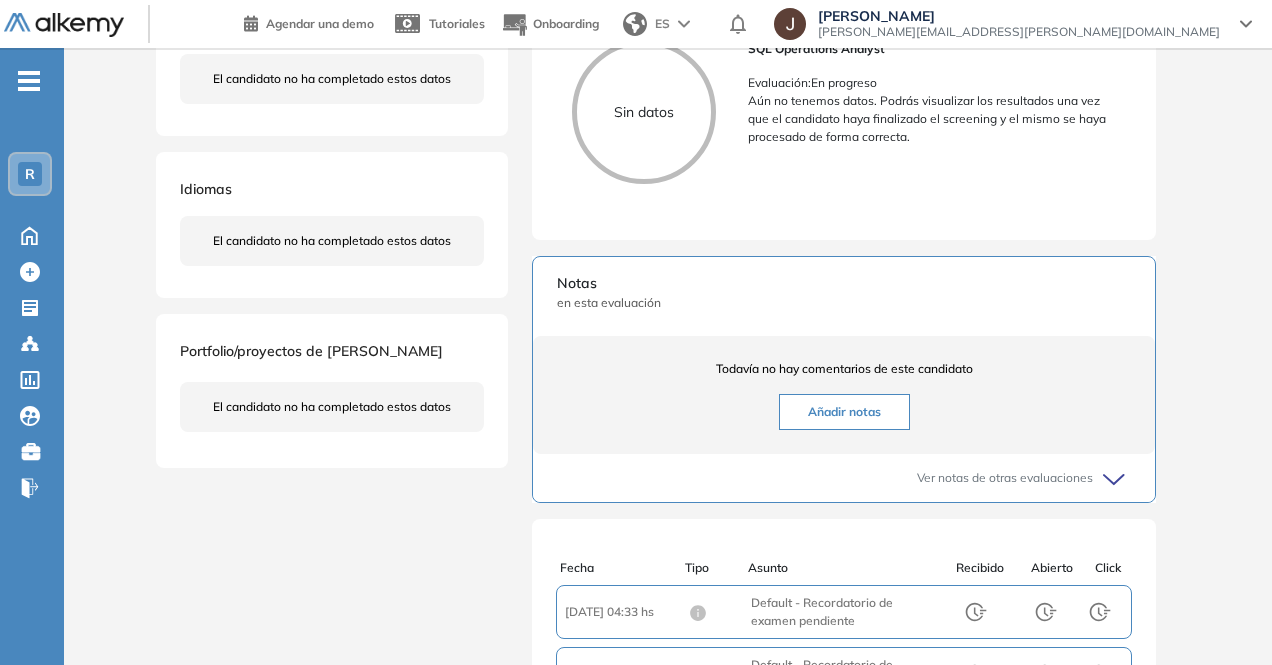 scroll, scrollTop: 600, scrollLeft: 0, axis: vertical 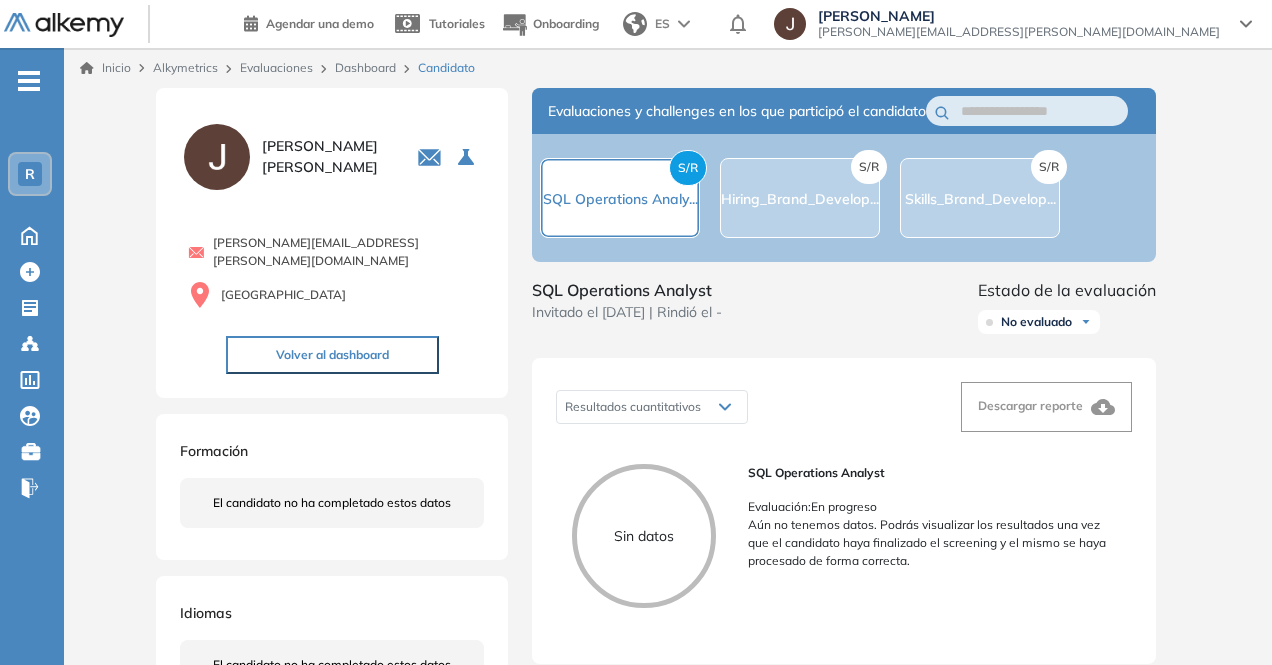 click on "Evaluaciones" at bounding box center (276, 67) 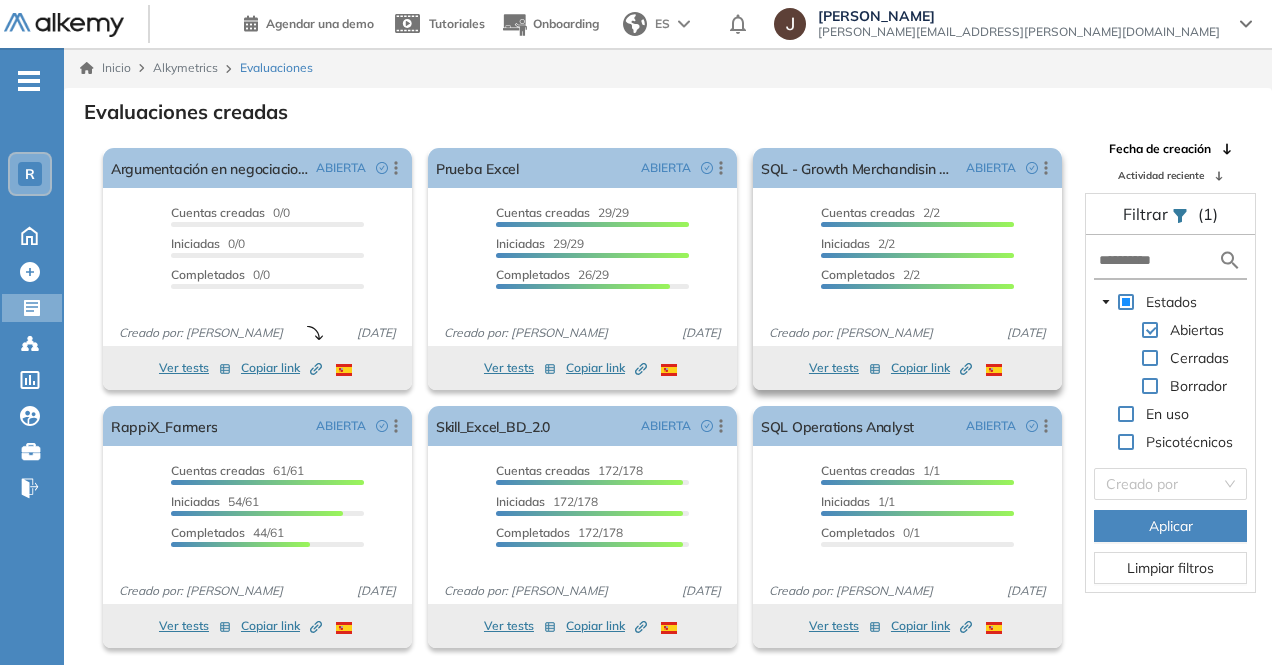 click on "Ver tests" at bounding box center (845, 368) 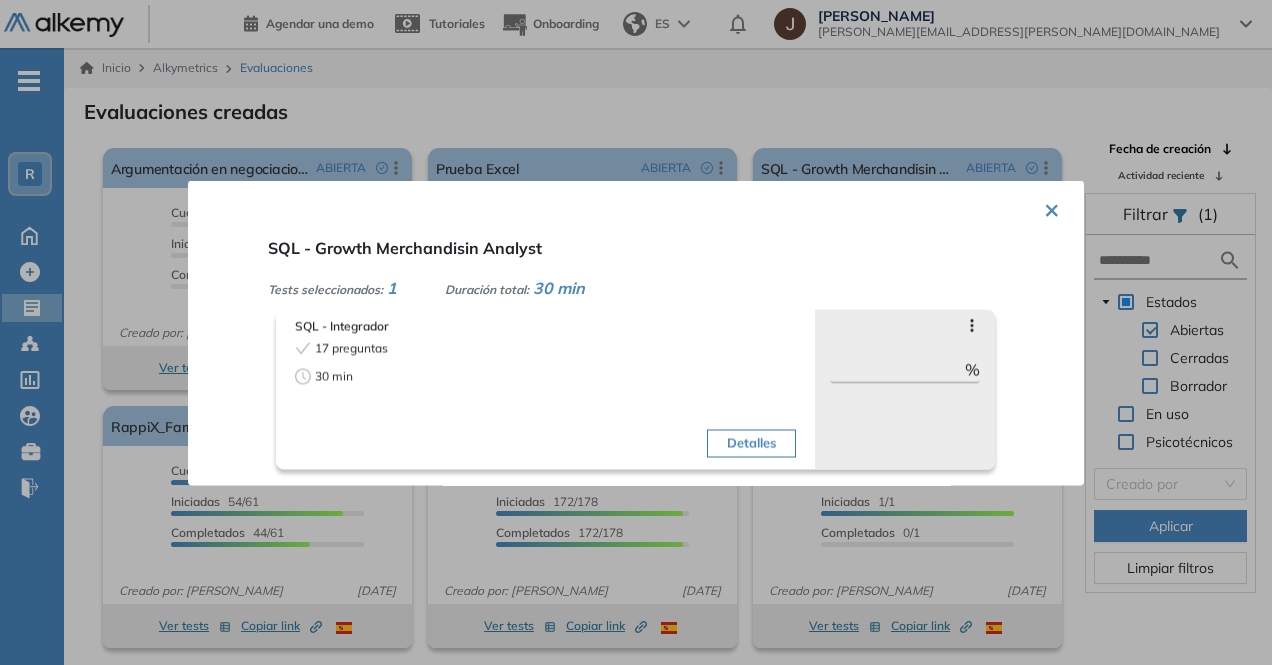 click on "Detalles" at bounding box center (751, 443) 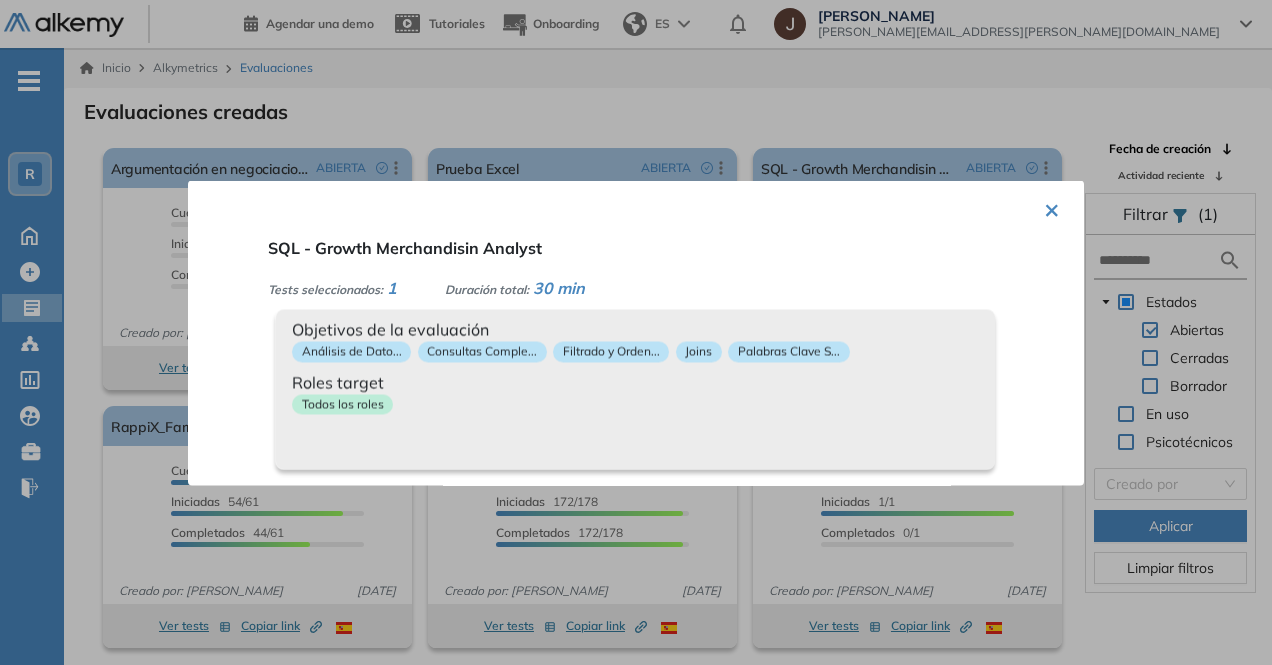 click on "× SQL - Growth Merchandisin Analyst Tests seleccionados:  1 Duración total:  30 min   SQL - Integrador 17 preguntas 30 min Detalles Saltar preguntas *** % Objetivos de la evaluación Análisis de Dato... Consultas Comple... Filtrado y Orden... Joins Palabras Clave S... Roles target Todos los roles" at bounding box center (636, 332) 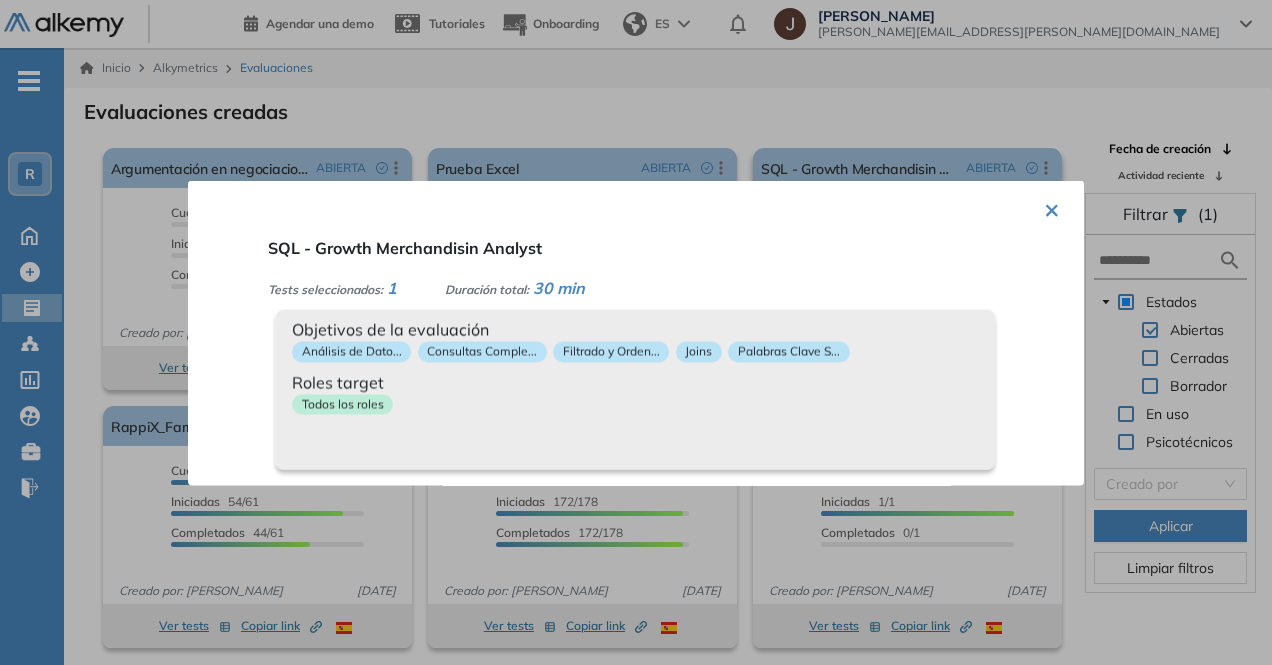 click on "×" at bounding box center [1052, 207] 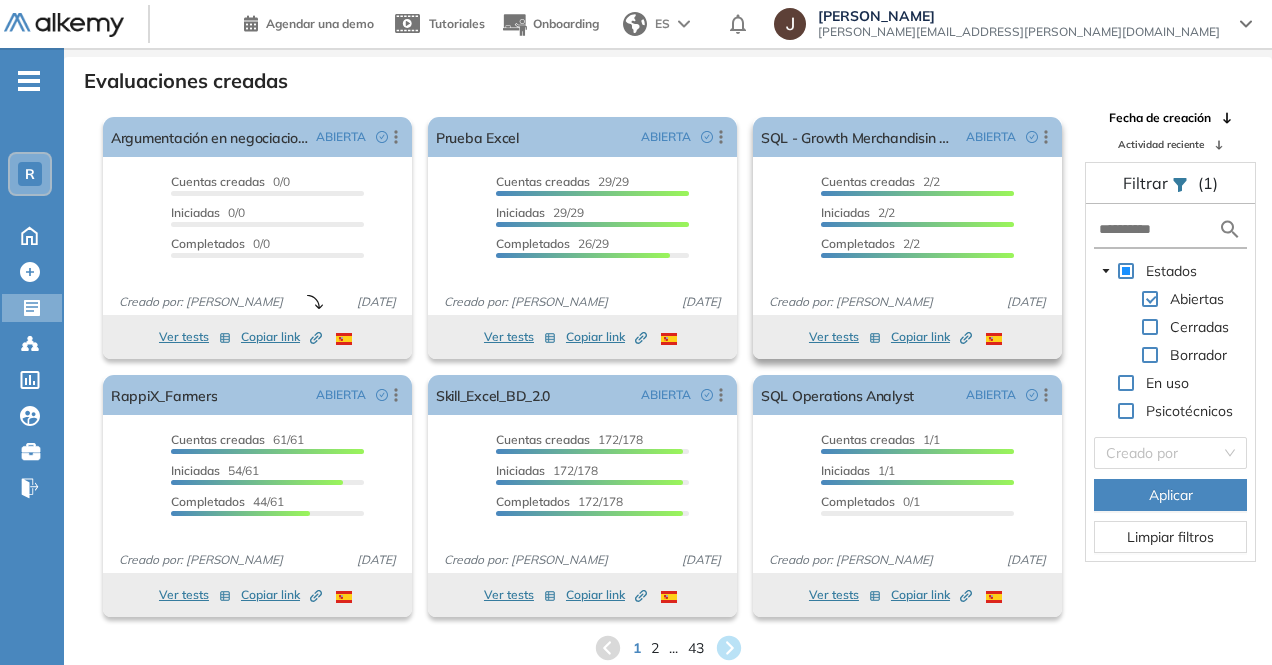 scroll, scrollTop: 48, scrollLeft: 0, axis: vertical 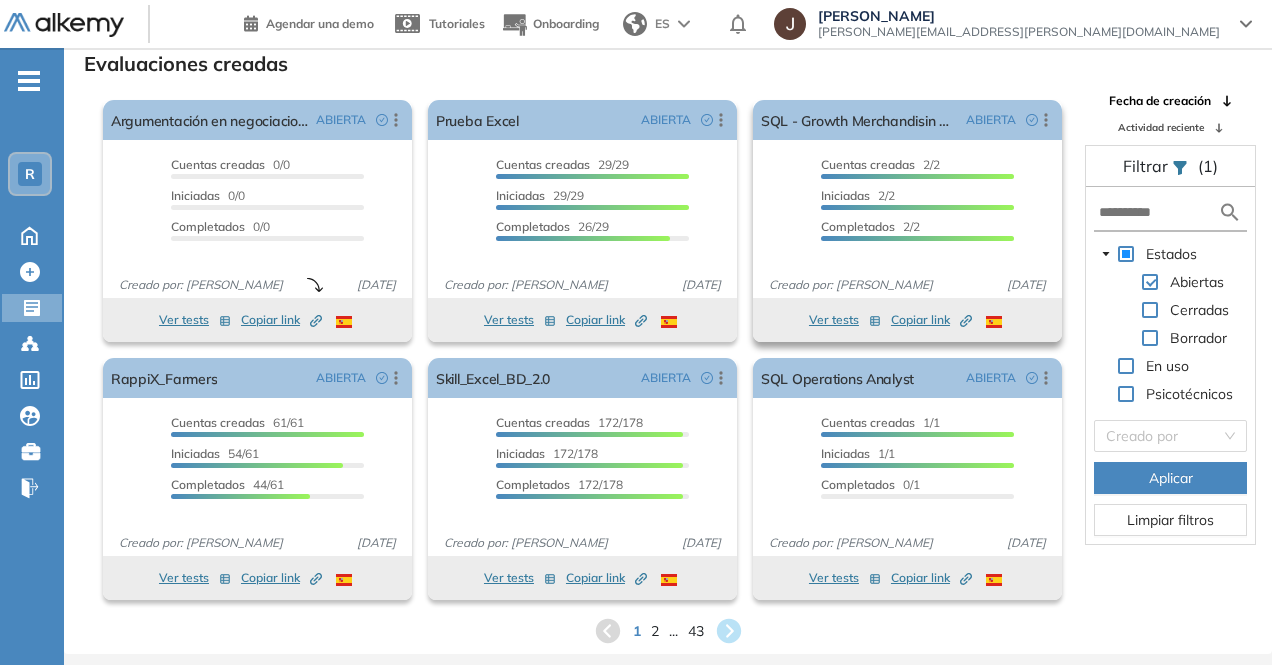 click on "Copiar link Created by potrace 1.16, written by Peter Selinger 2001-2019" at bounding box center (931, 320) 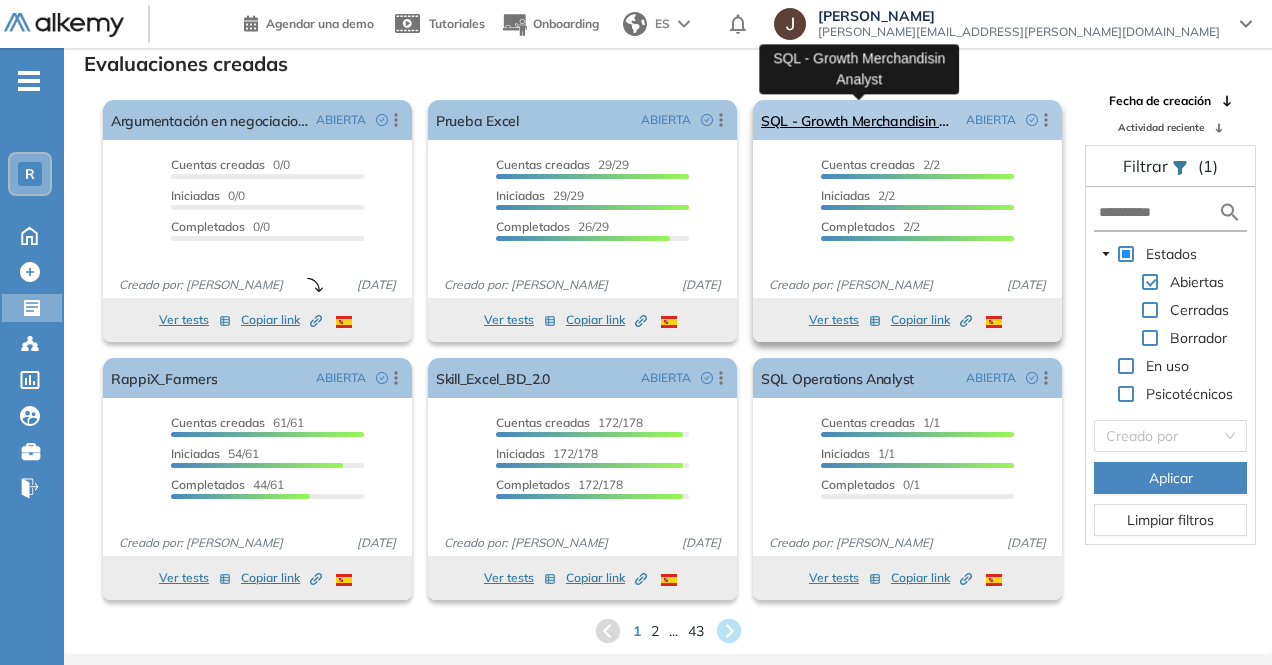 click on "SQL - Growth Merchandisin Analyst" at bounding box center [859, 120] 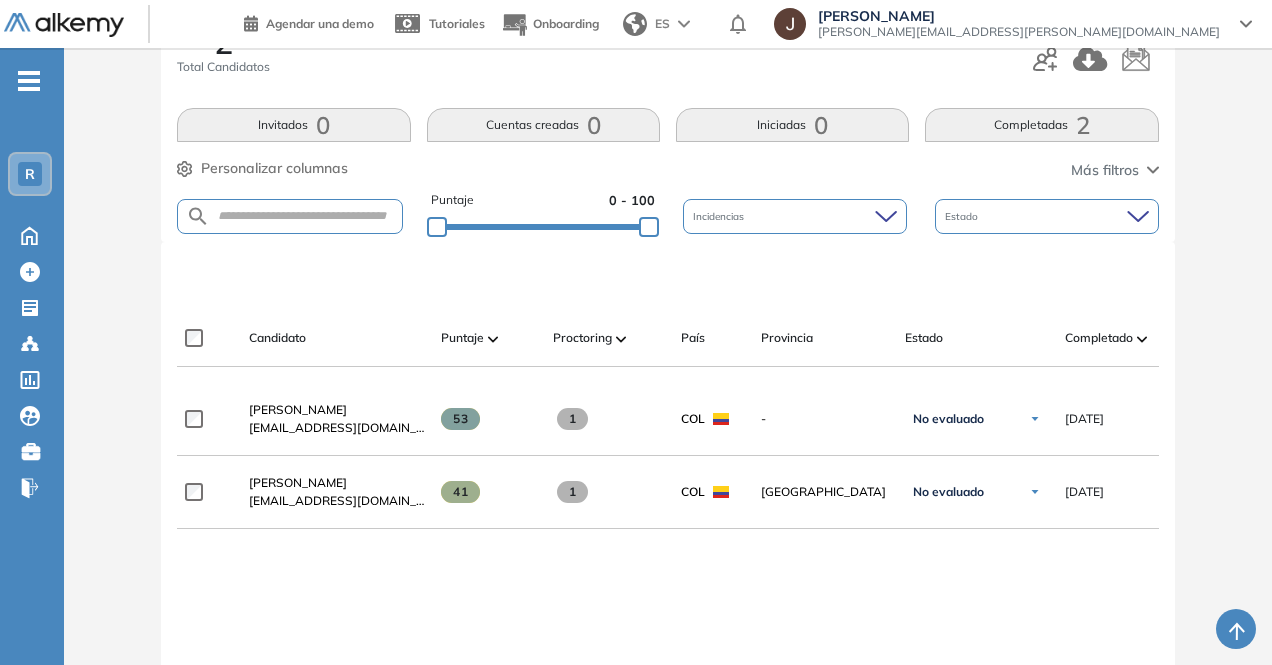 scroll, scrollTop: 400, scrollLeft: 0, axis: vertical 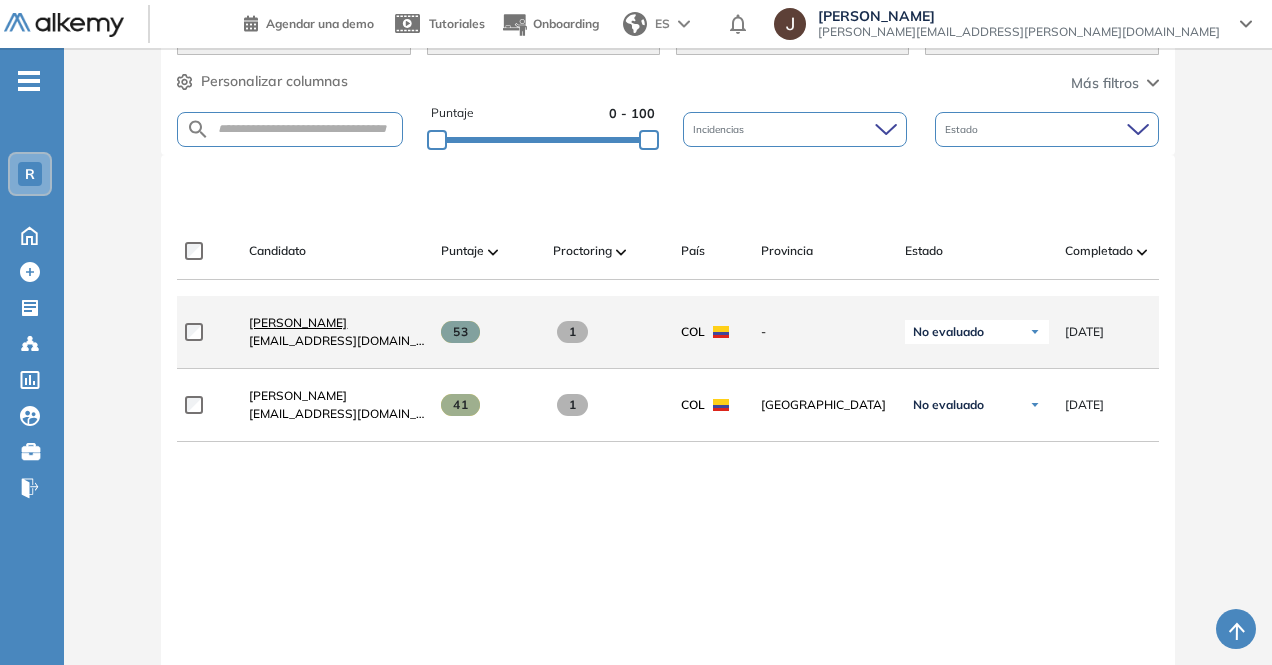 click on "David Córdoba" at bounding box center (298, 322) 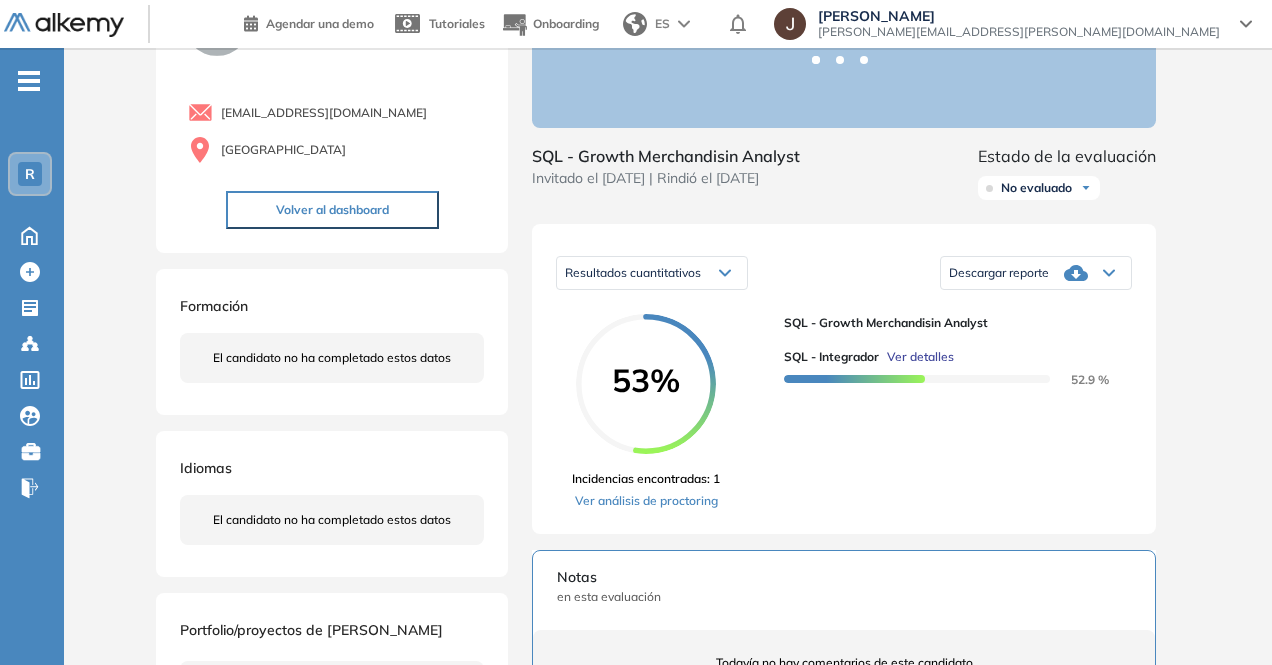 scroll, scrollTop: 300, scrollLeft: 0, axis: vertical 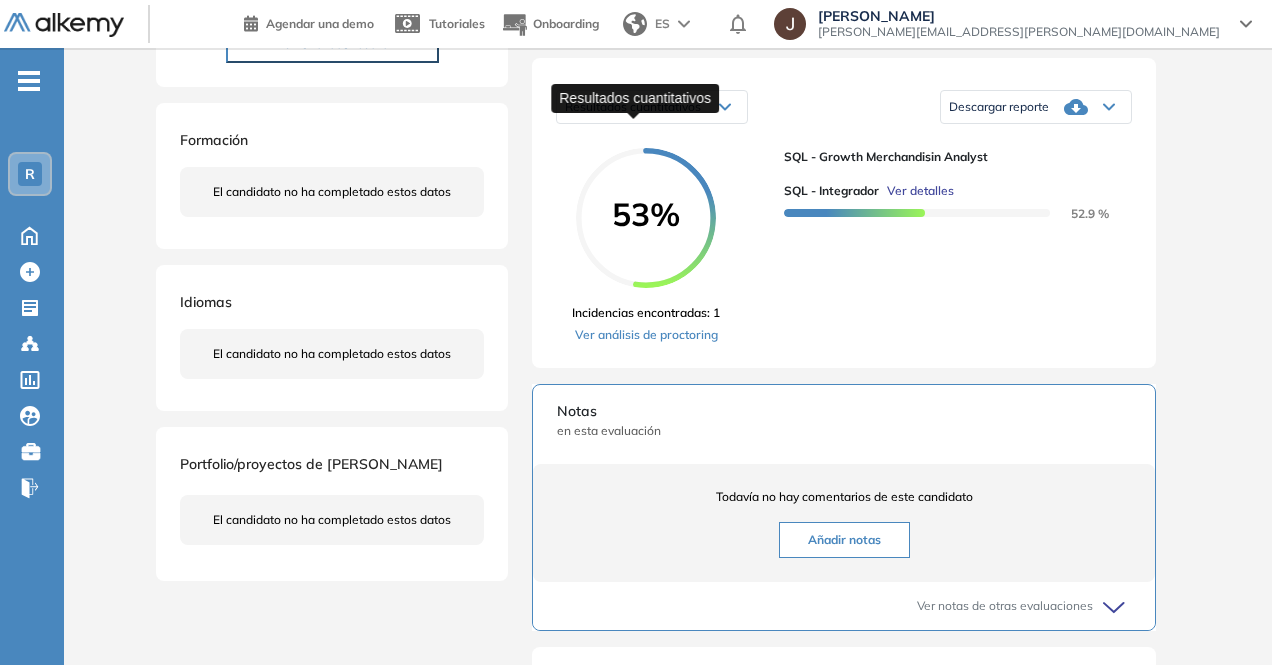 click on "Resultados cuantitativos" at bounding box center (633, 106) 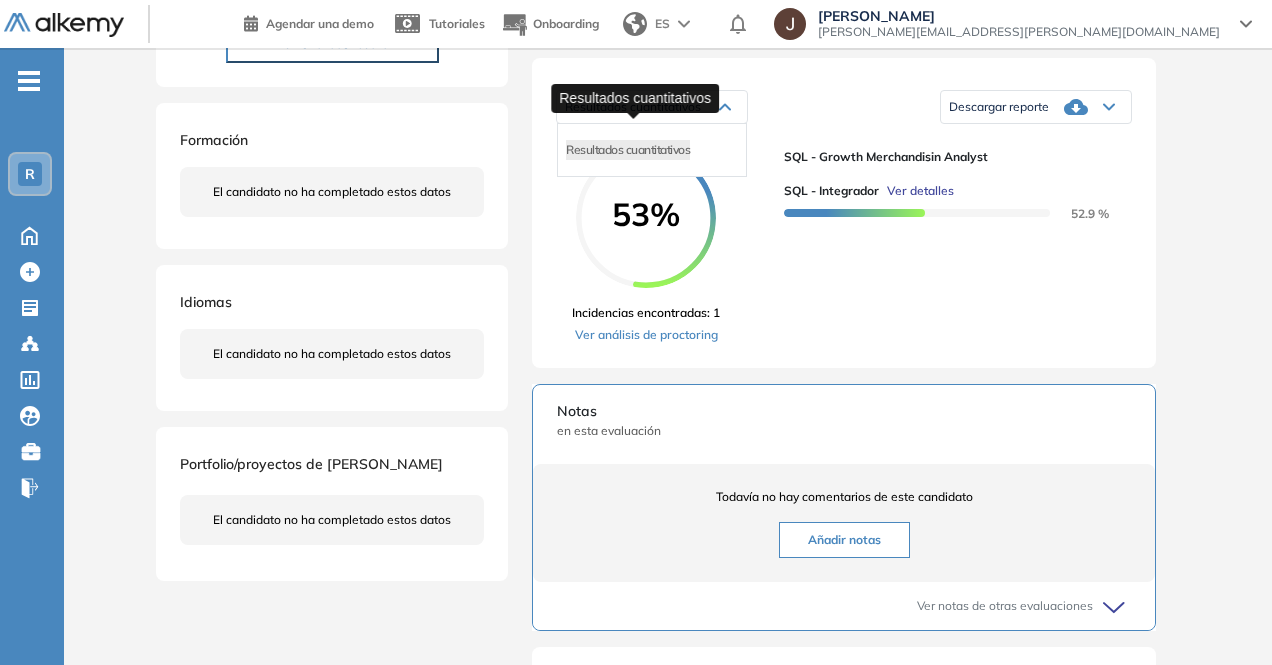 drag, startPoint x: 678, startPoint y: 123, endPoint x: 739, endPoint y: 125, distance: 61.03278 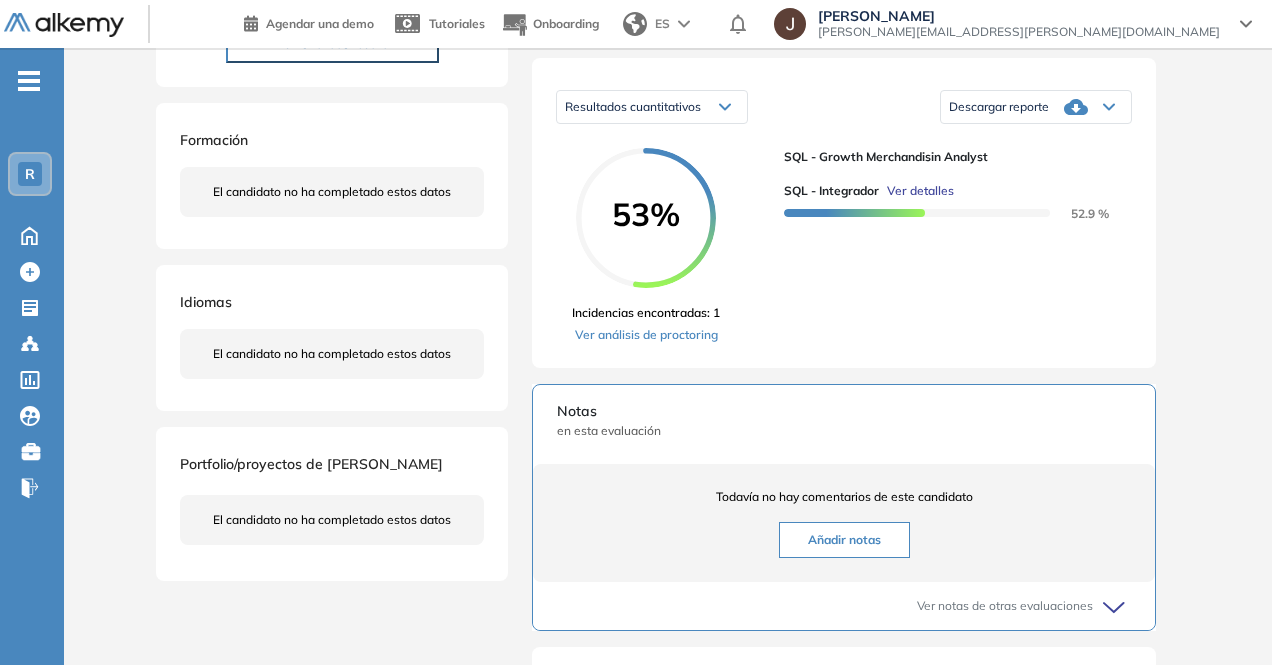 click on "Descargar reporte" at bounding box center (999, 107) 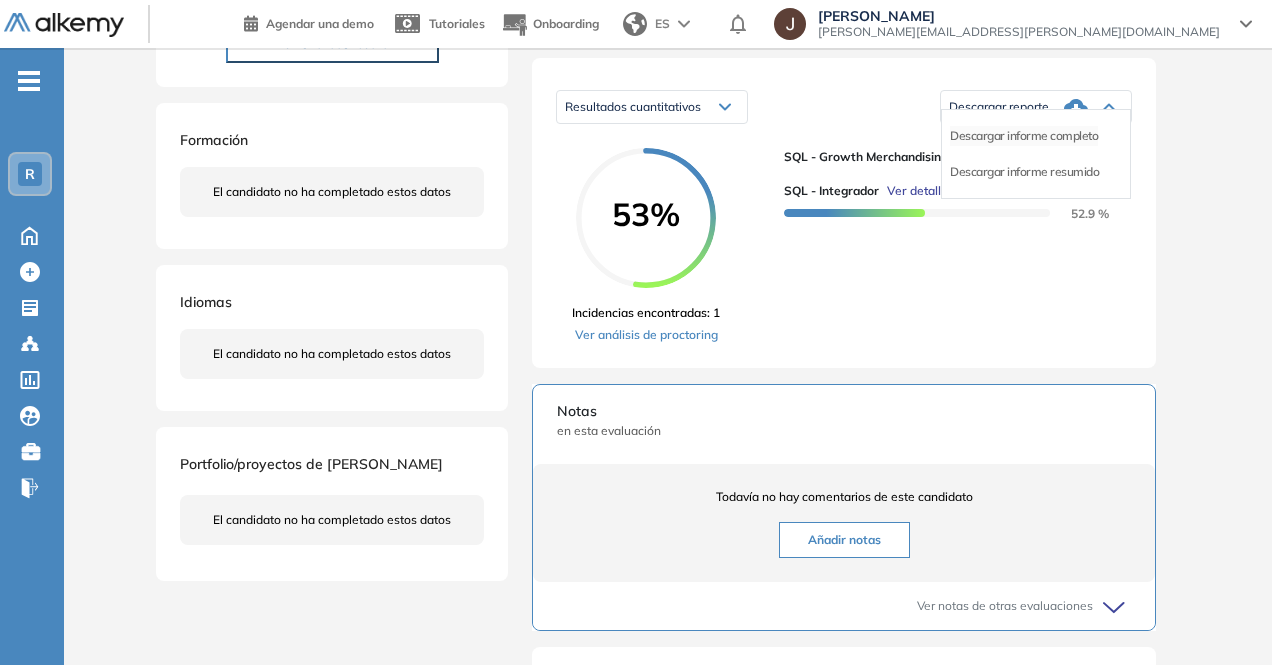 click on "Descargar informe completo" at bounding box center [1024, 136] 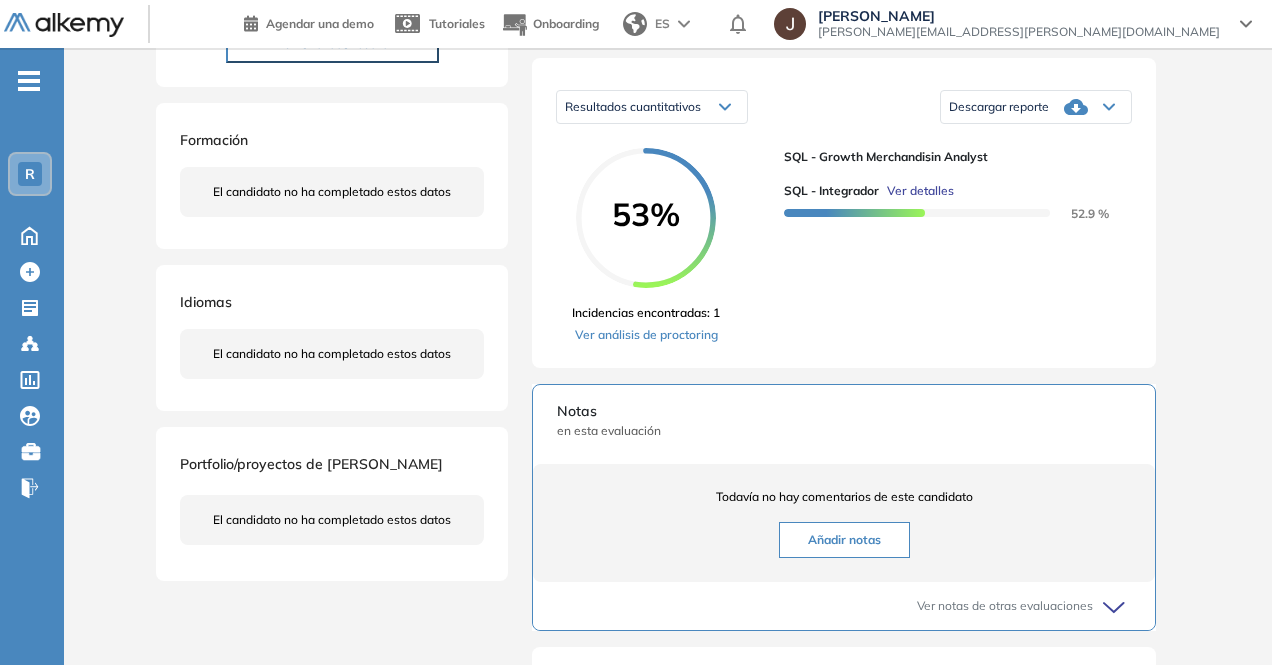 scroll, scrollTop: 700, scrollLeft: 0, axis: vertical 